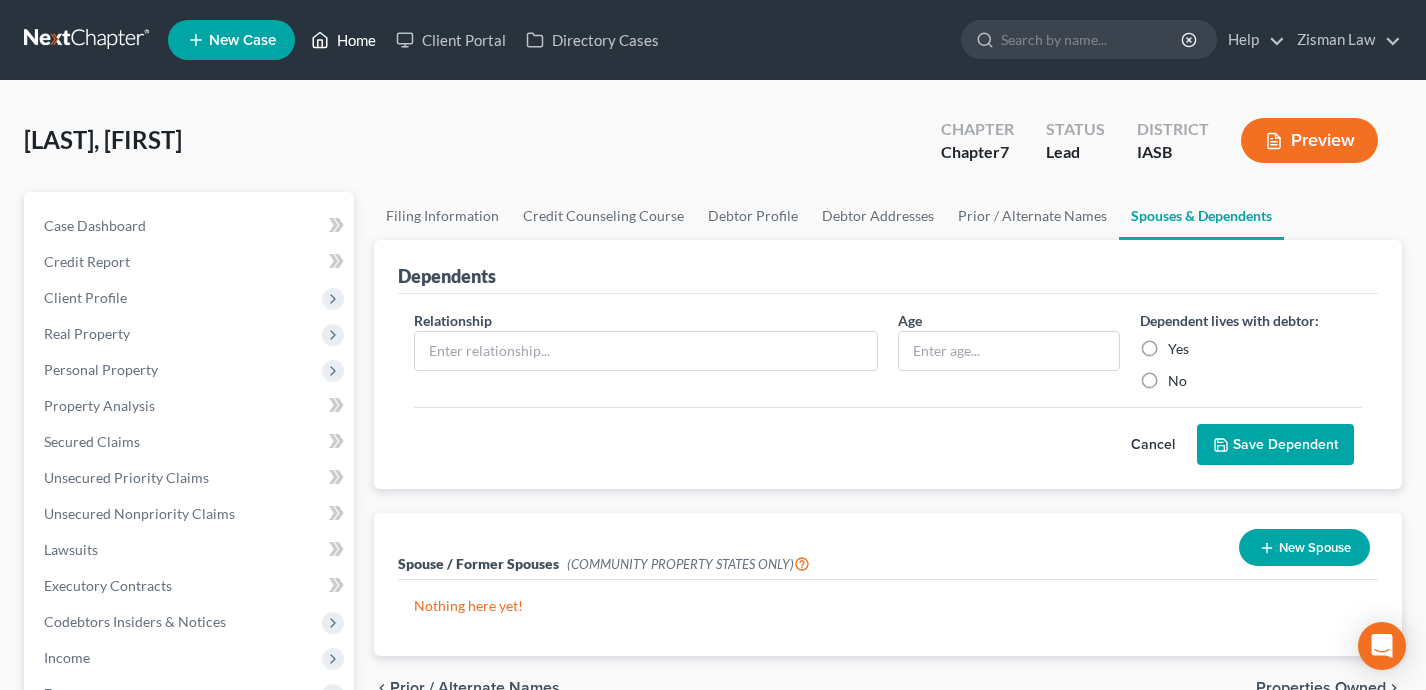 scroll, scrollTop: 0, scrollLeft: 0, axis: both 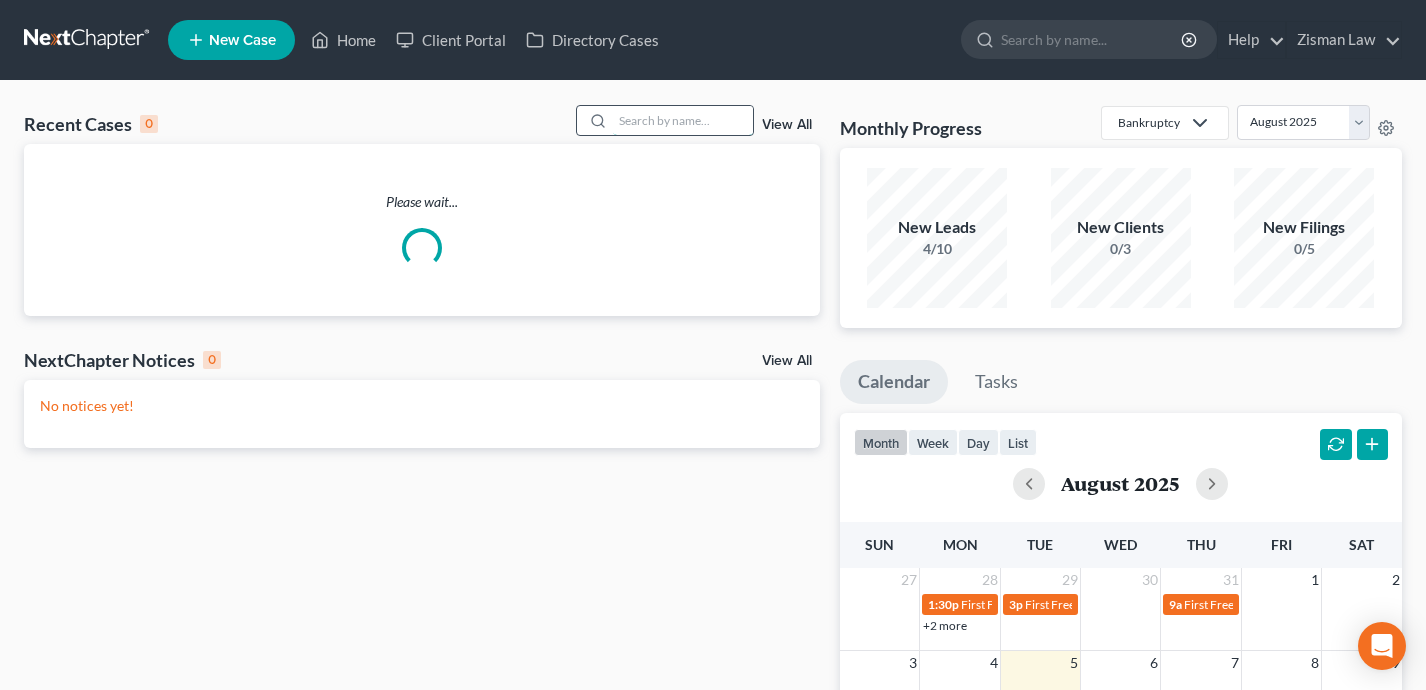 click at bounding box center (683, 120) 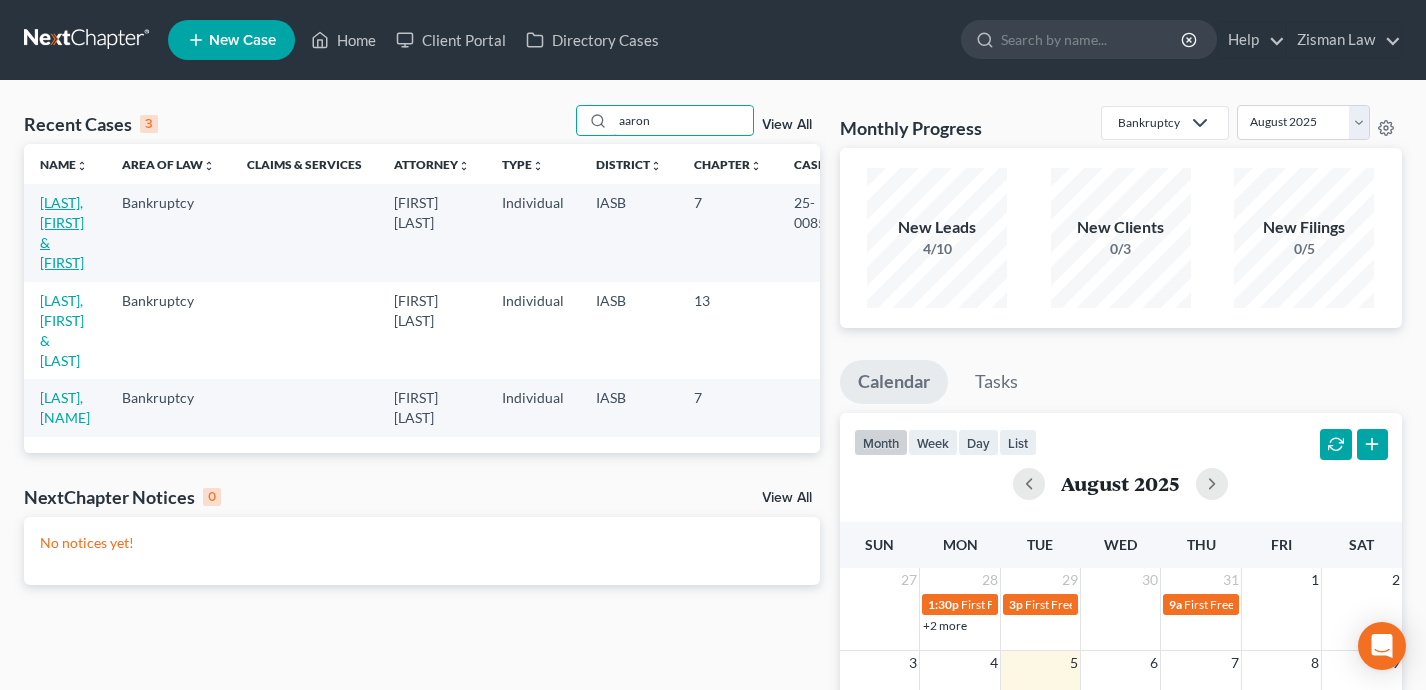 type on "aaron" 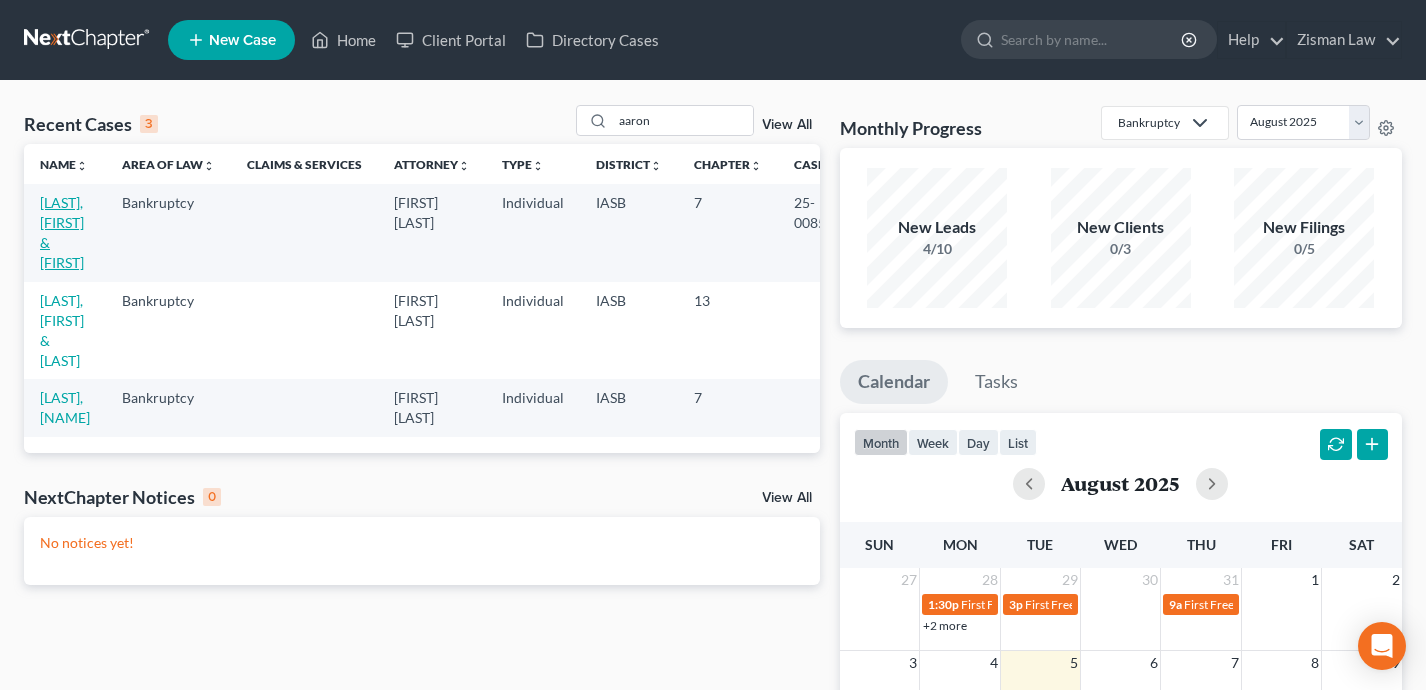click on "[LAST], [FIRST] & [FIRST]" at bounding box center (62, 232) 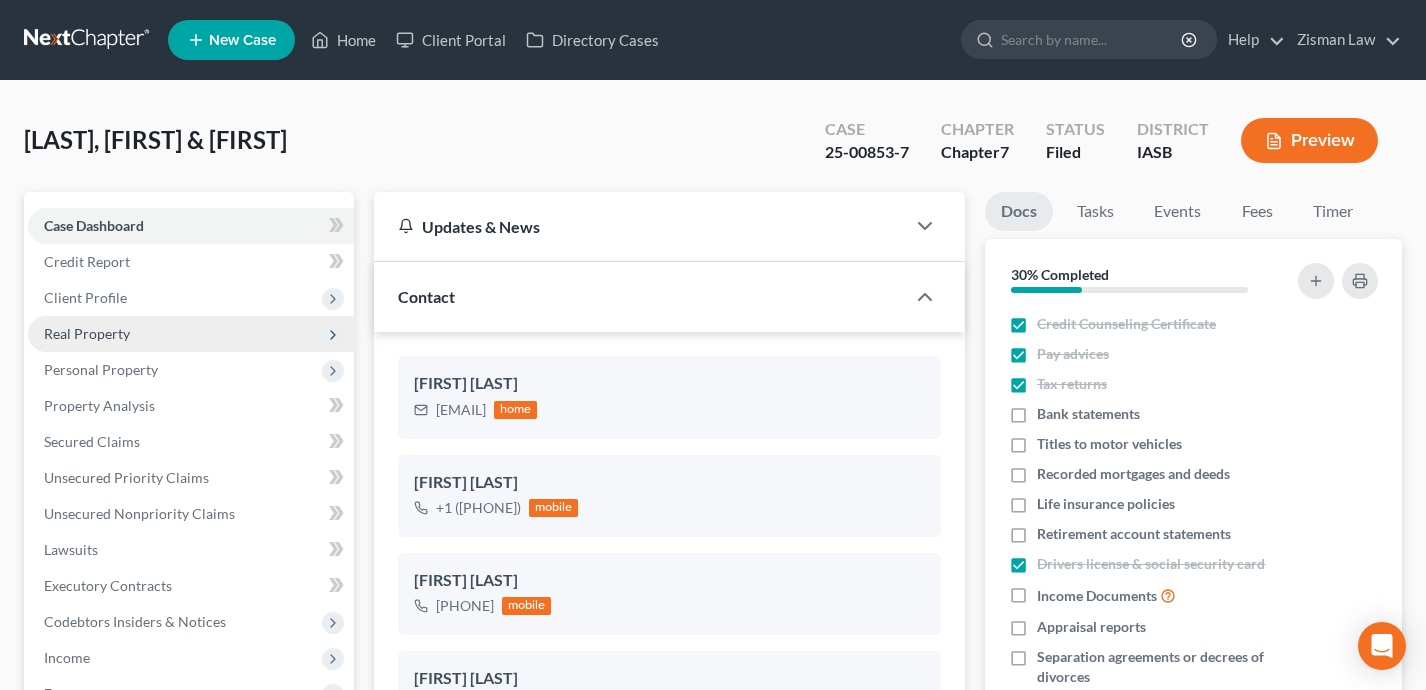 scroll, scrollTop: 686, scrollLeft: 0, axis: vertical 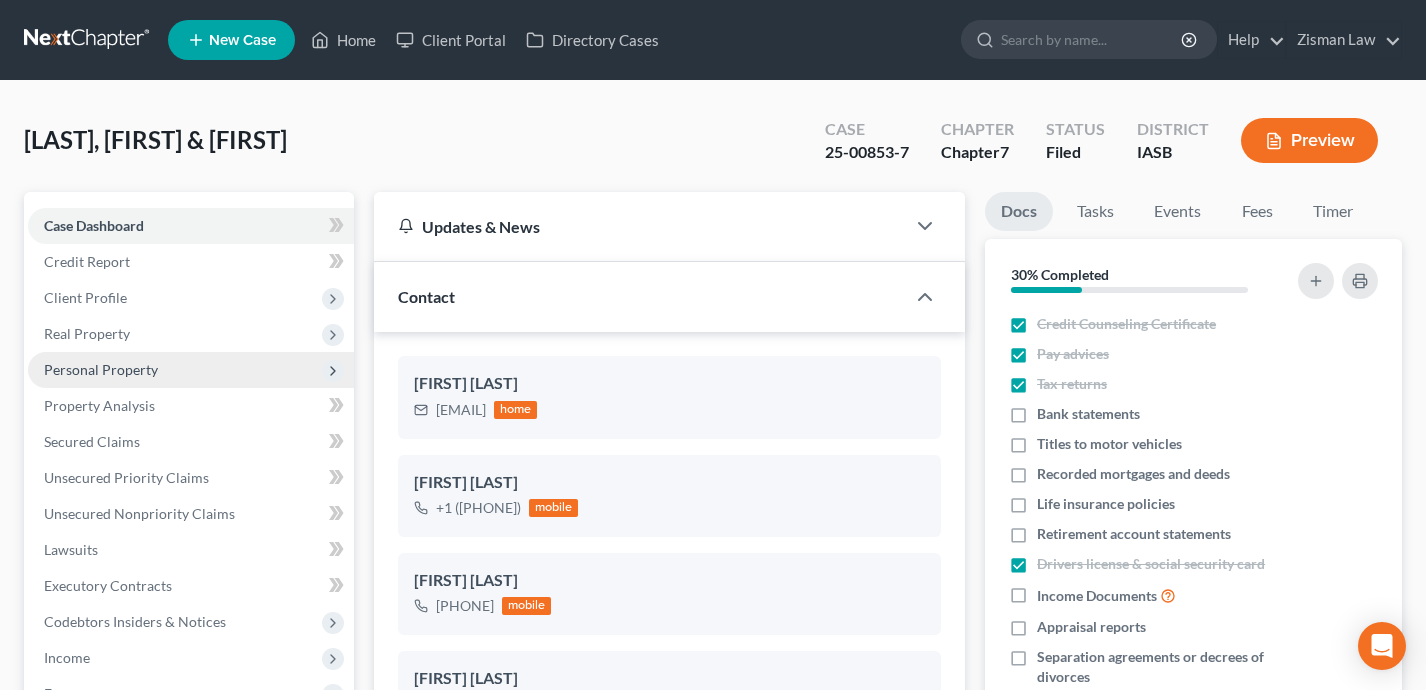 click on "Personal Property" at bounding box center [191, 370] 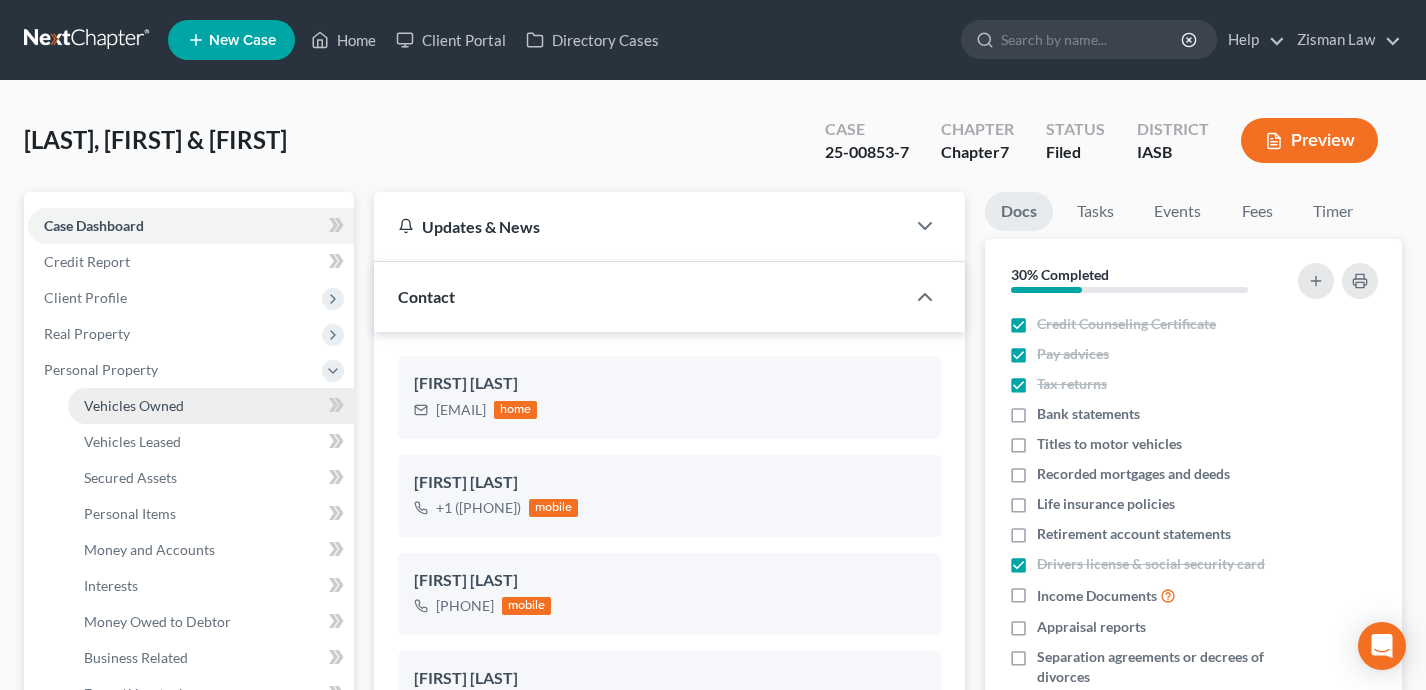 click on "Vehicles Owned" at bounding box center [211, 406] 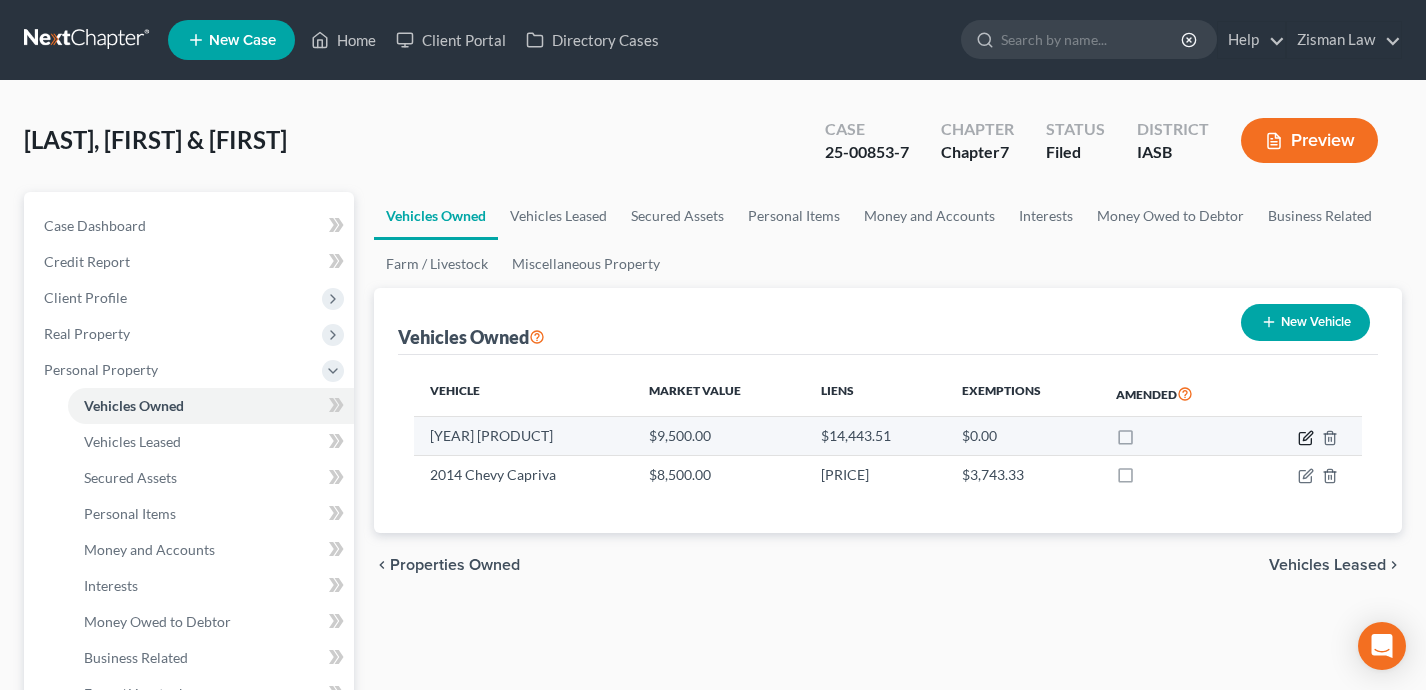 click 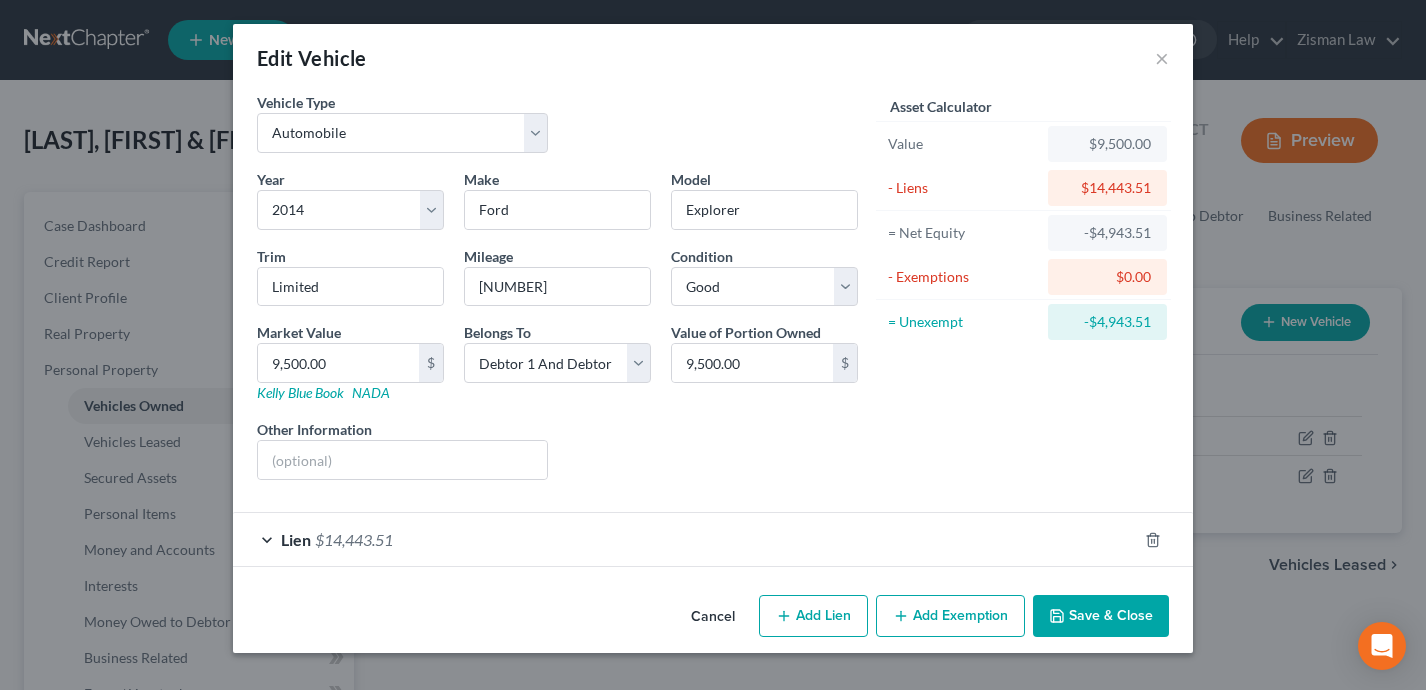 click on "Lien $14,443.51" at bounding box center (685, 539) 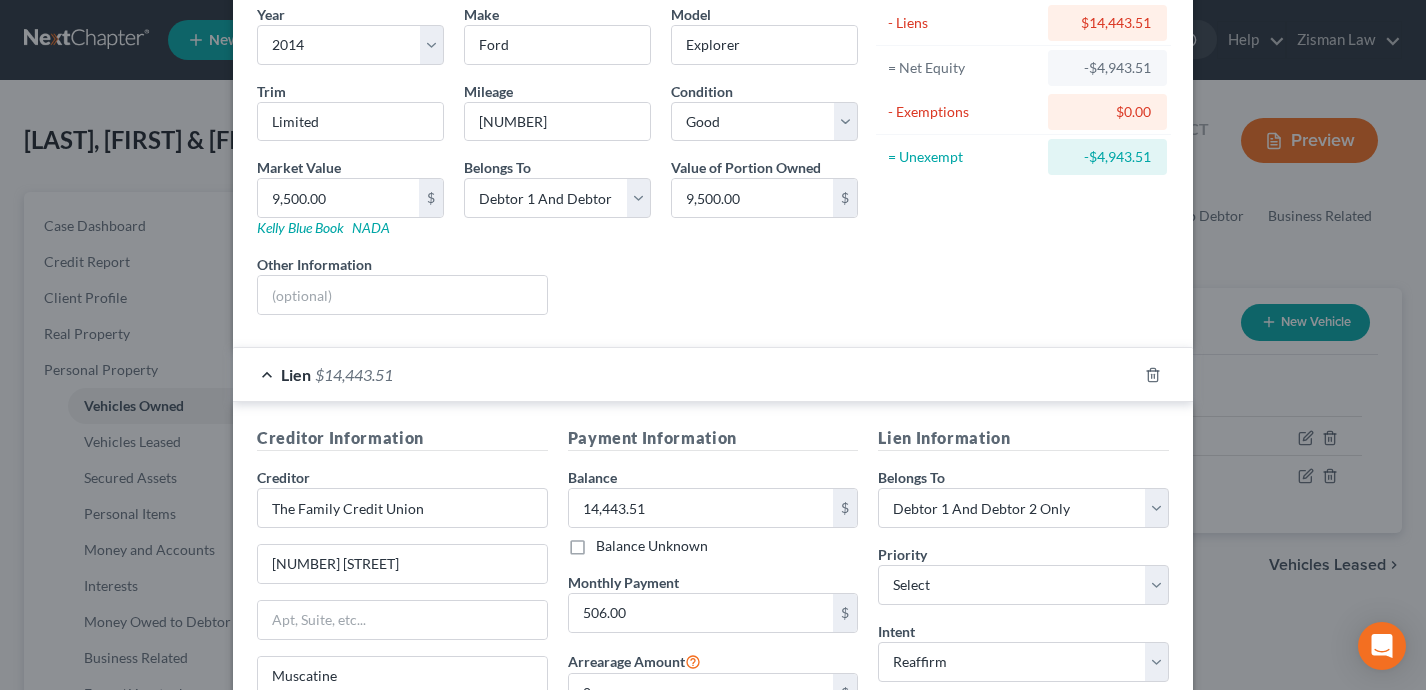 scroll, scrollTop: 0, scrollLeft: 0, axis: both 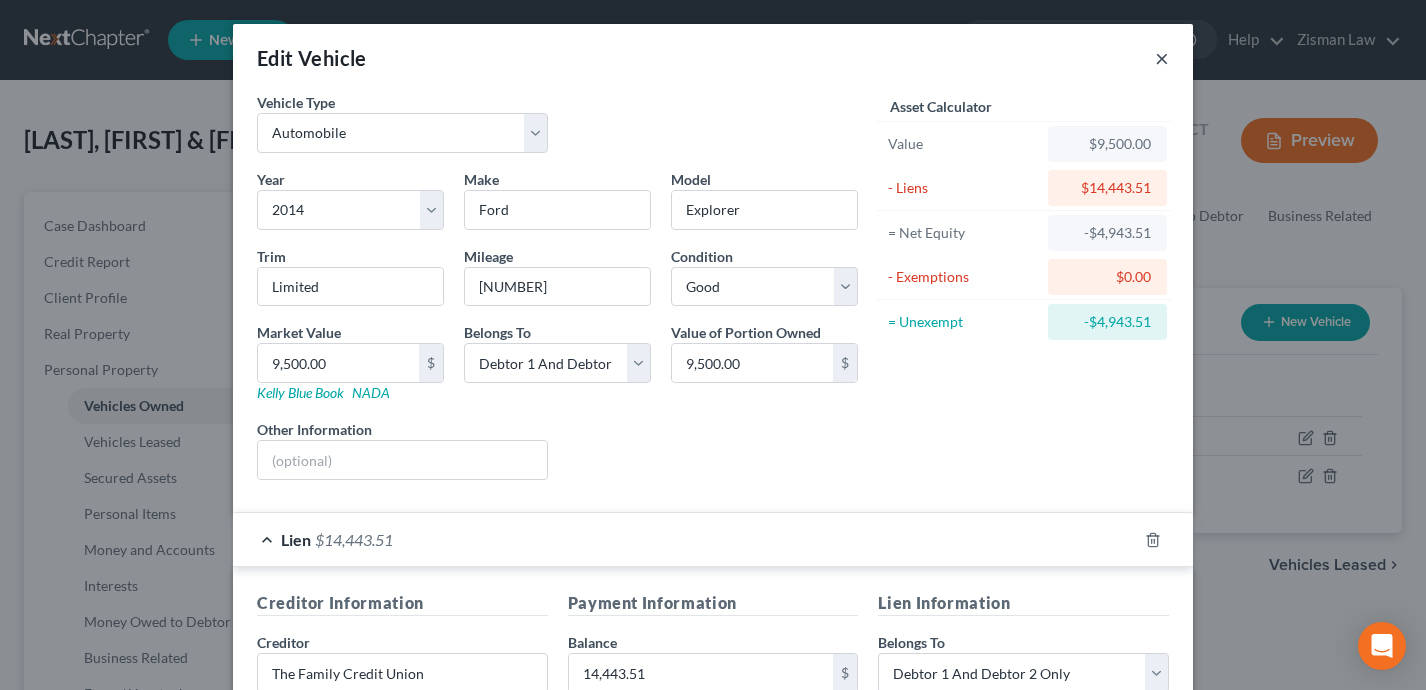 click on "×" at bounding box center [1162, 58] 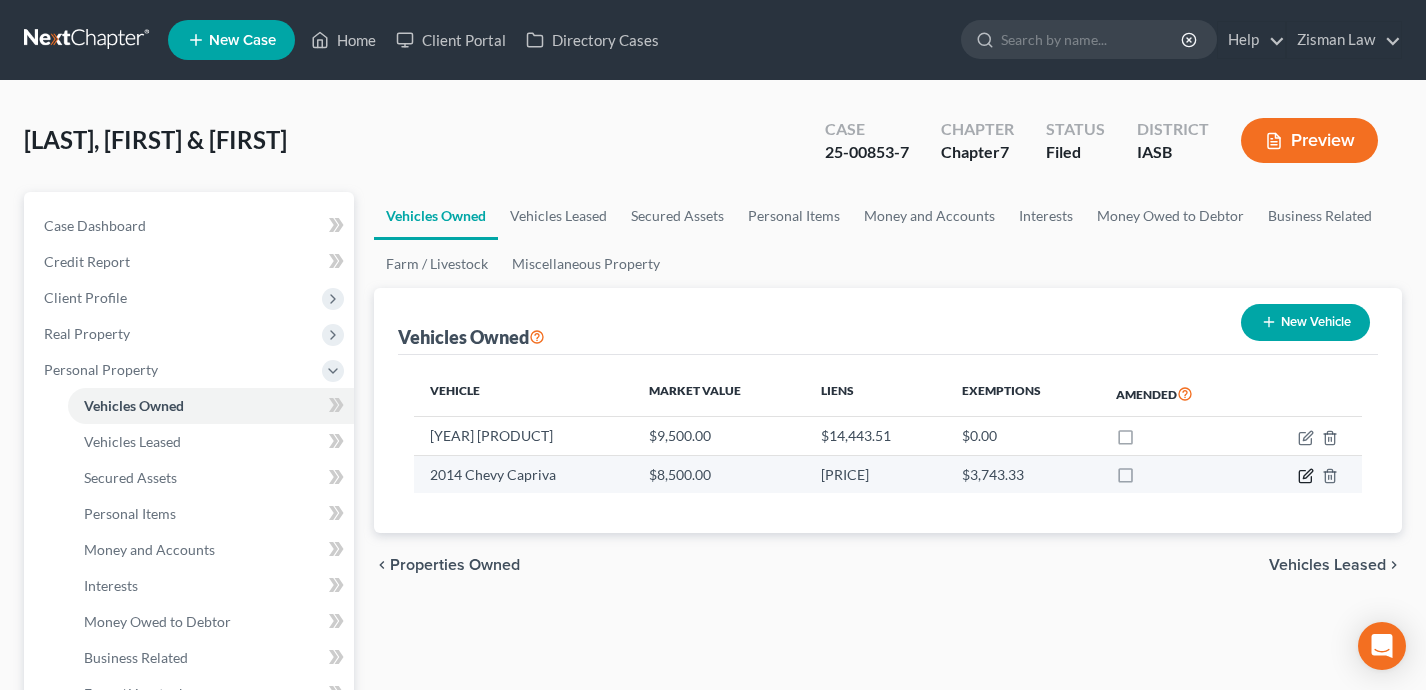 click 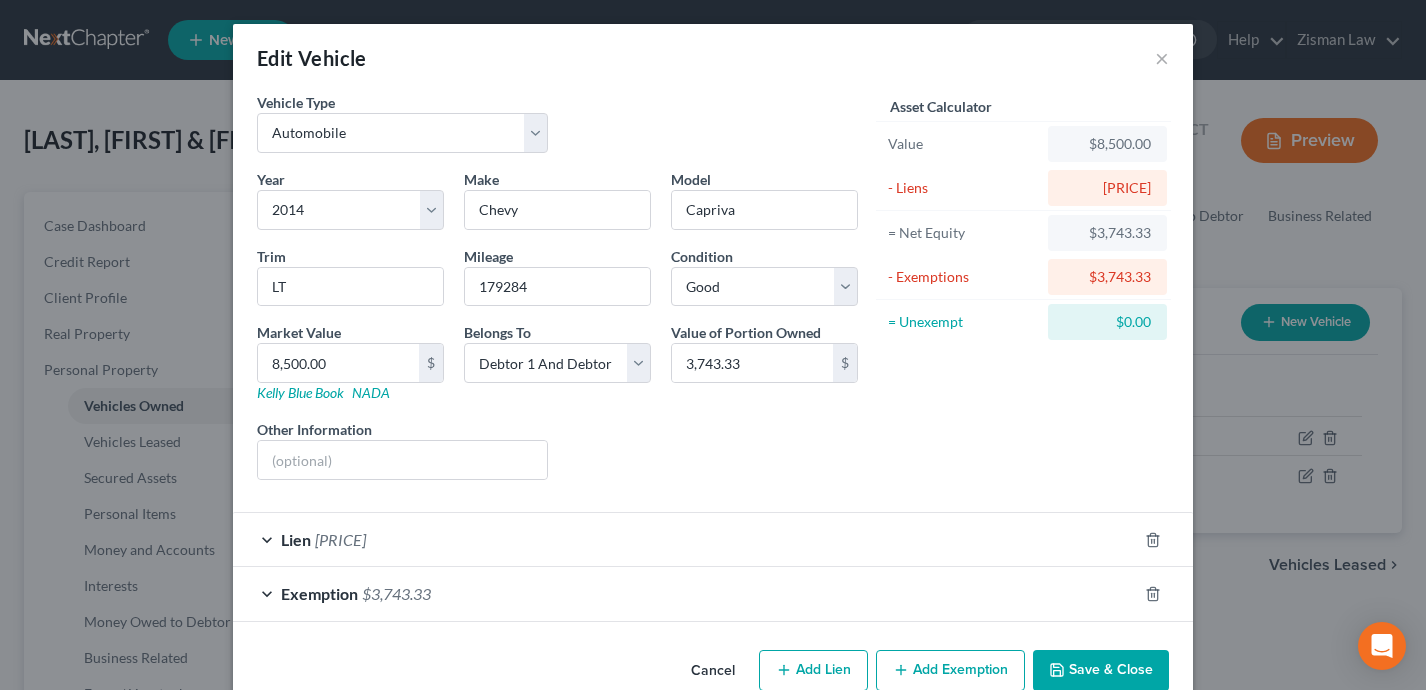click on "Lien $4,756.67" at bounding box center [685, 539] 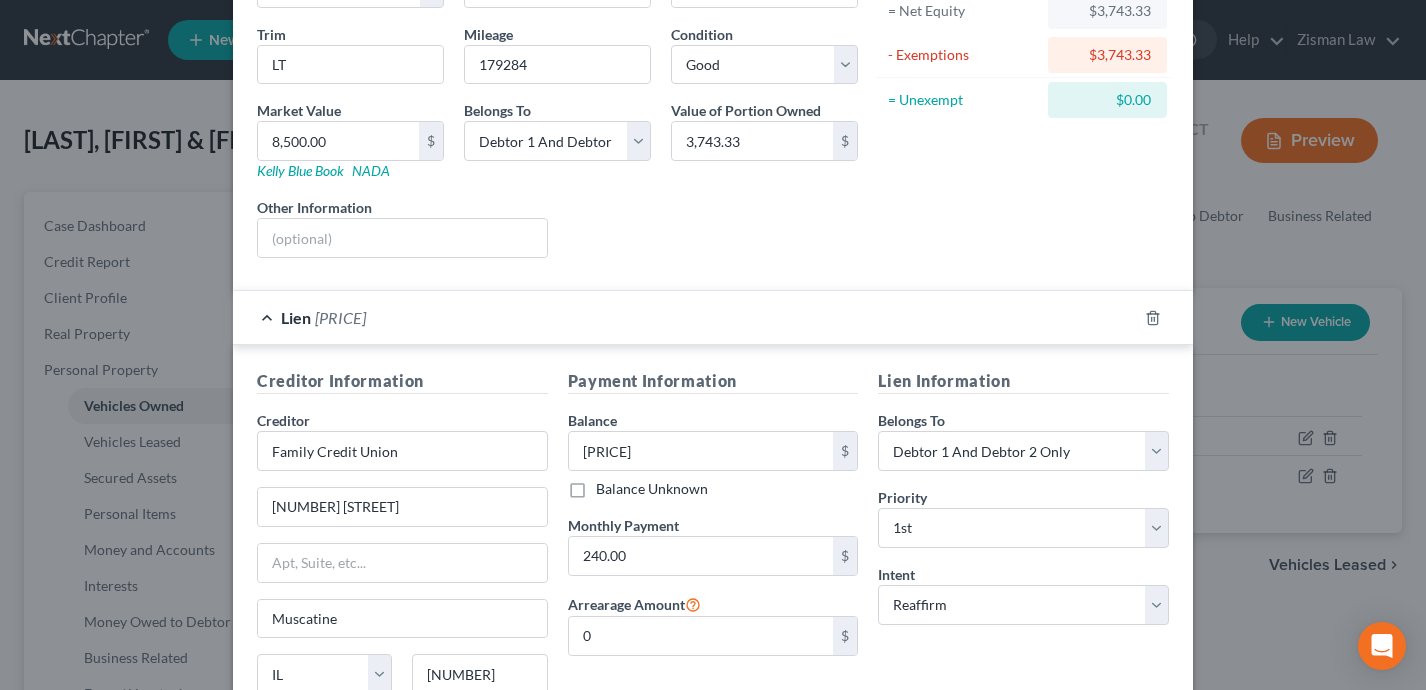 scroll, scrollTop: 0, scrollLeft: 0, axis: both 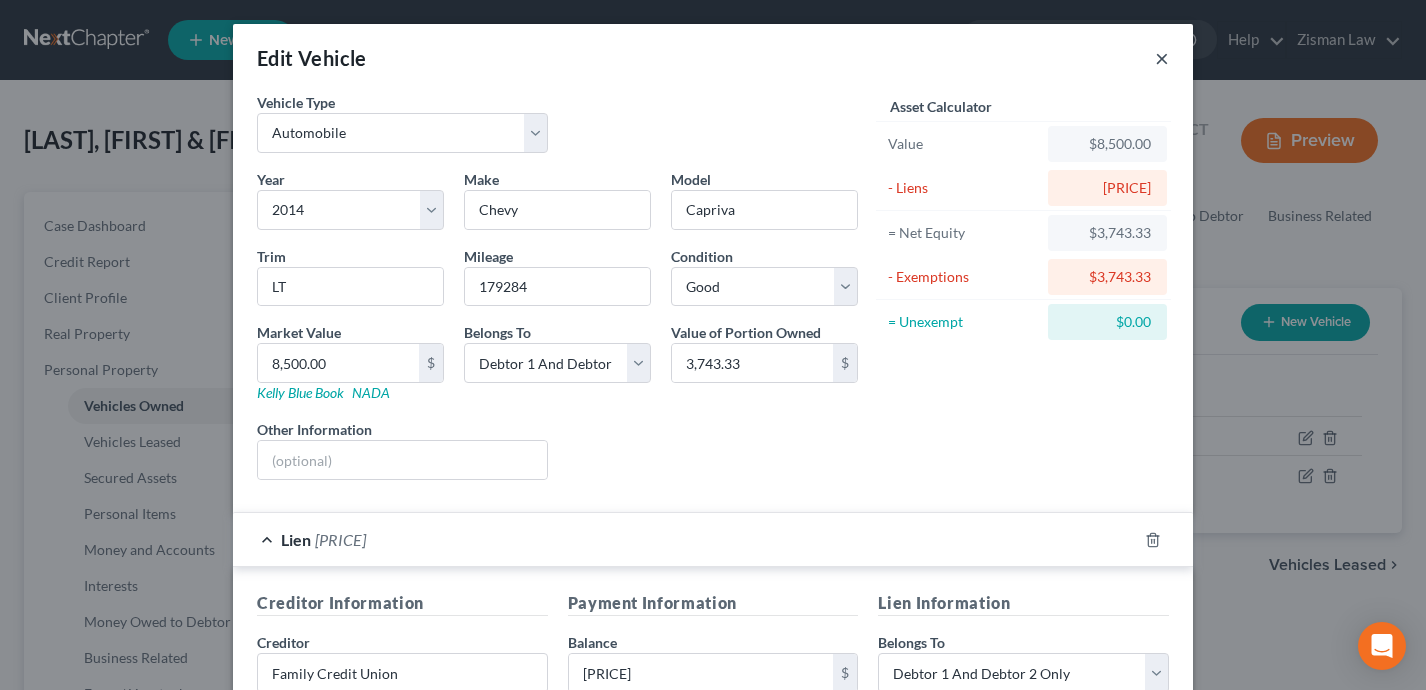click on "×" at bounding box center [1162, 58] 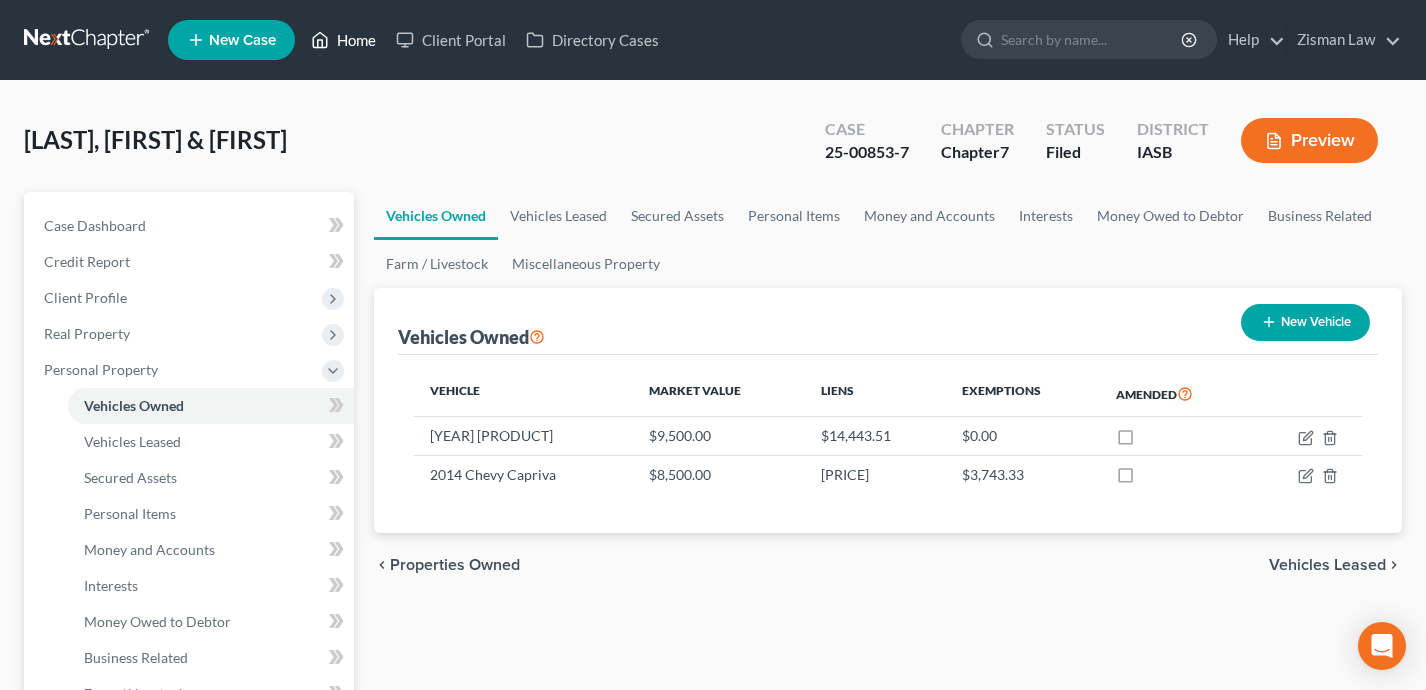 click on "Home" at bounding box center (343, 40) 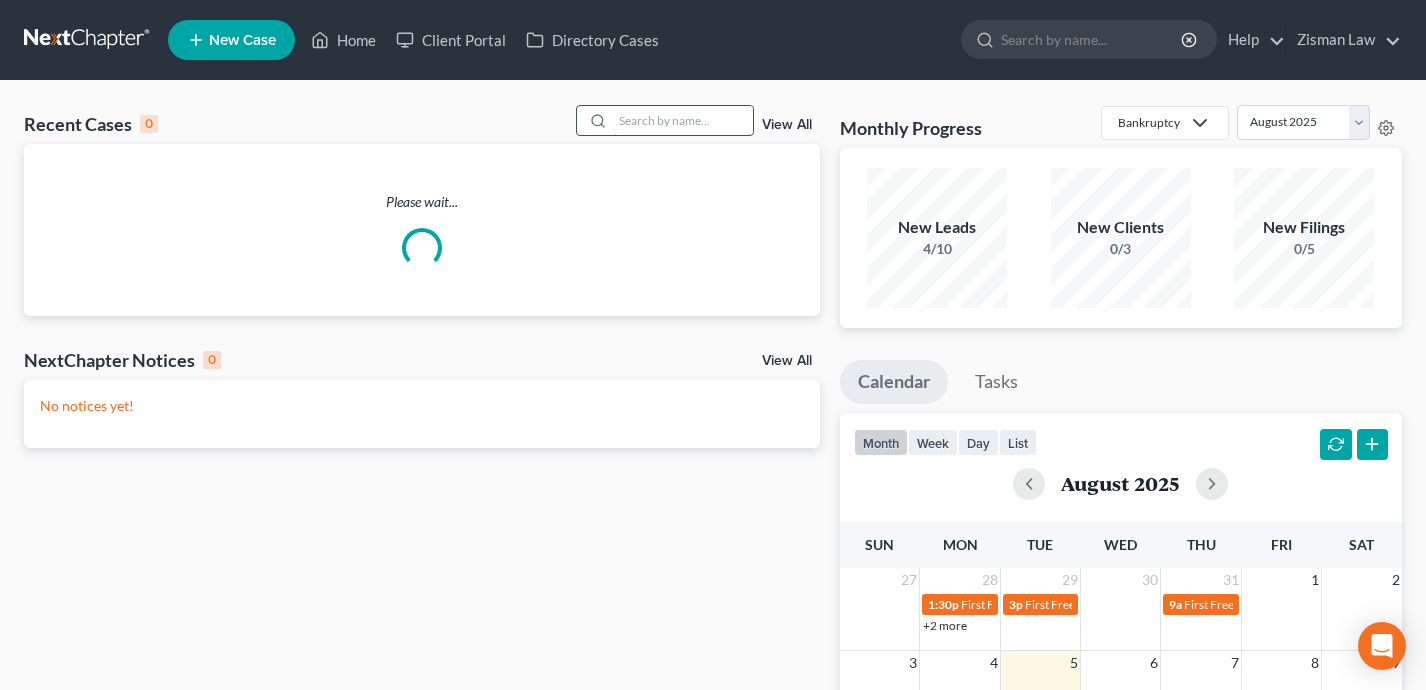 drag, startPoint x: 663, startPoint y: 146, endPoint x: 658, endPoint y: 132, distance: 14.866069 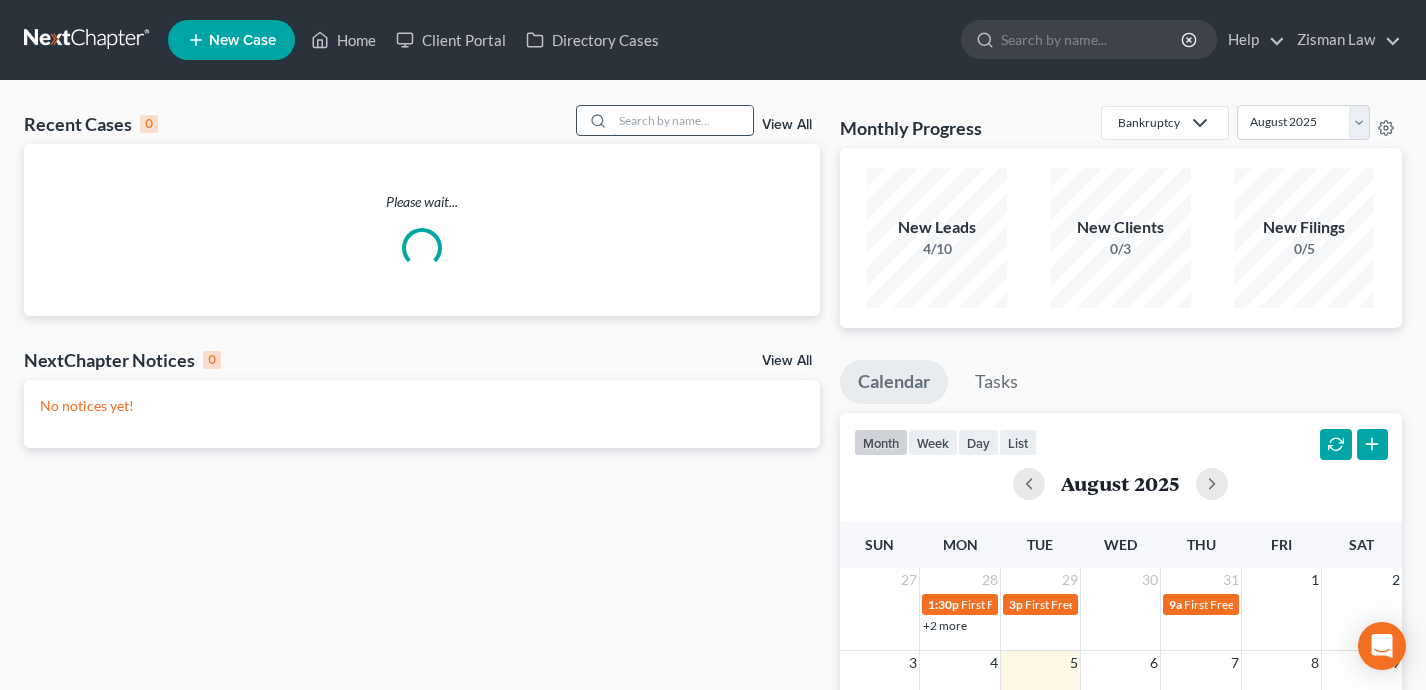 click at bounding box center (683, 120) 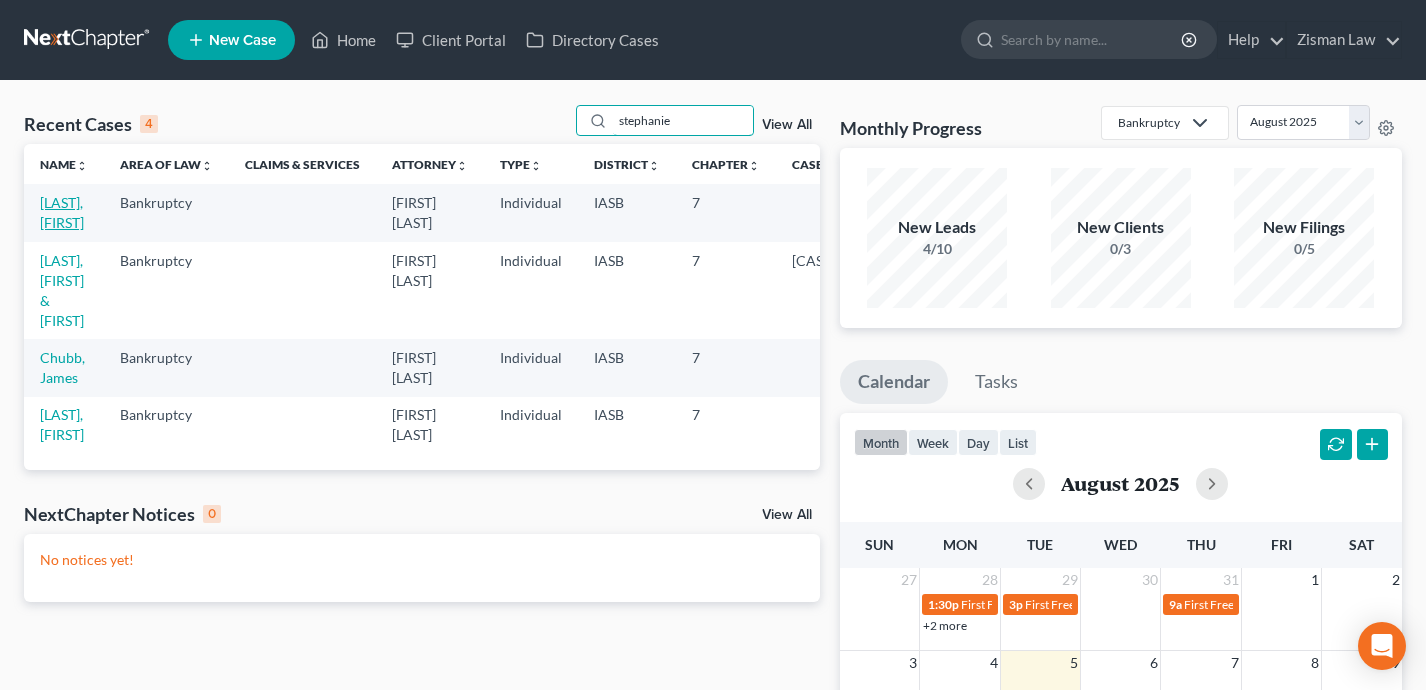 type on "stephanie" 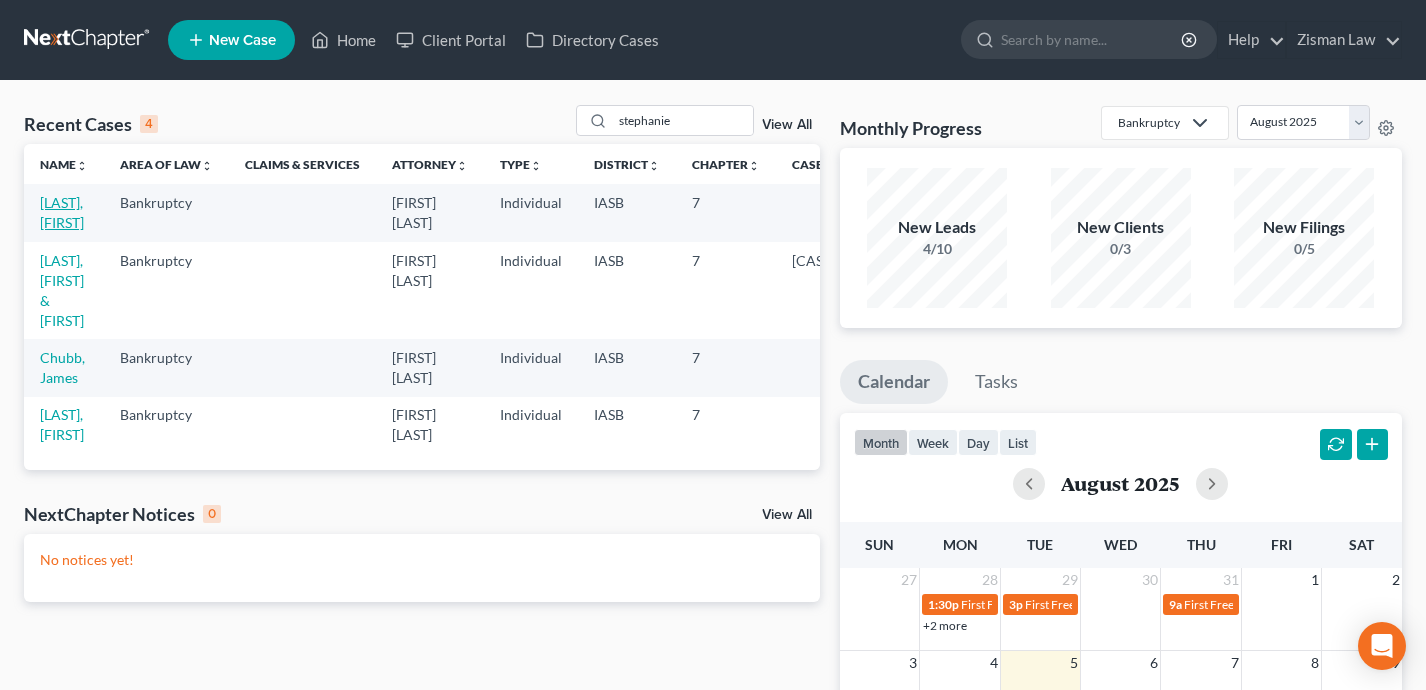 click on "[LAST], [FIRST]" at bounding box center [62, 212] 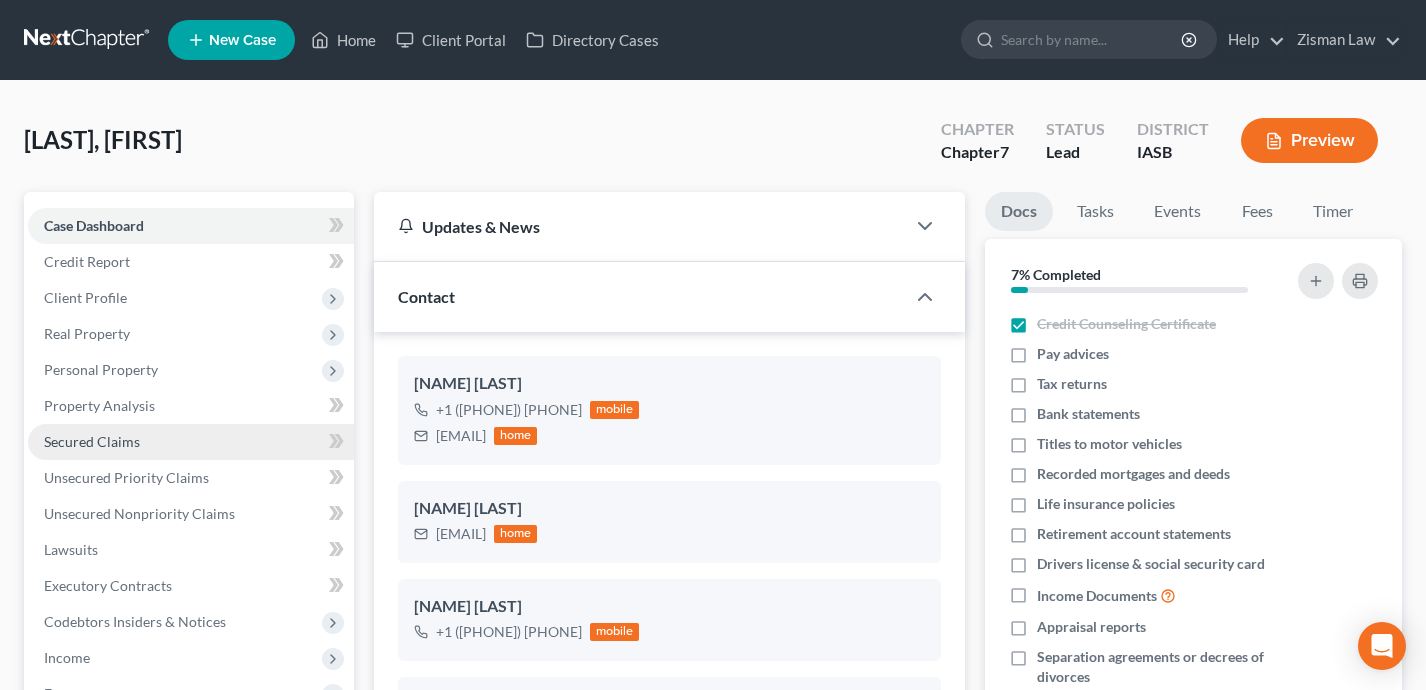 scroll, scrollTop: 867, scrollLeft: 0, axis: vertical 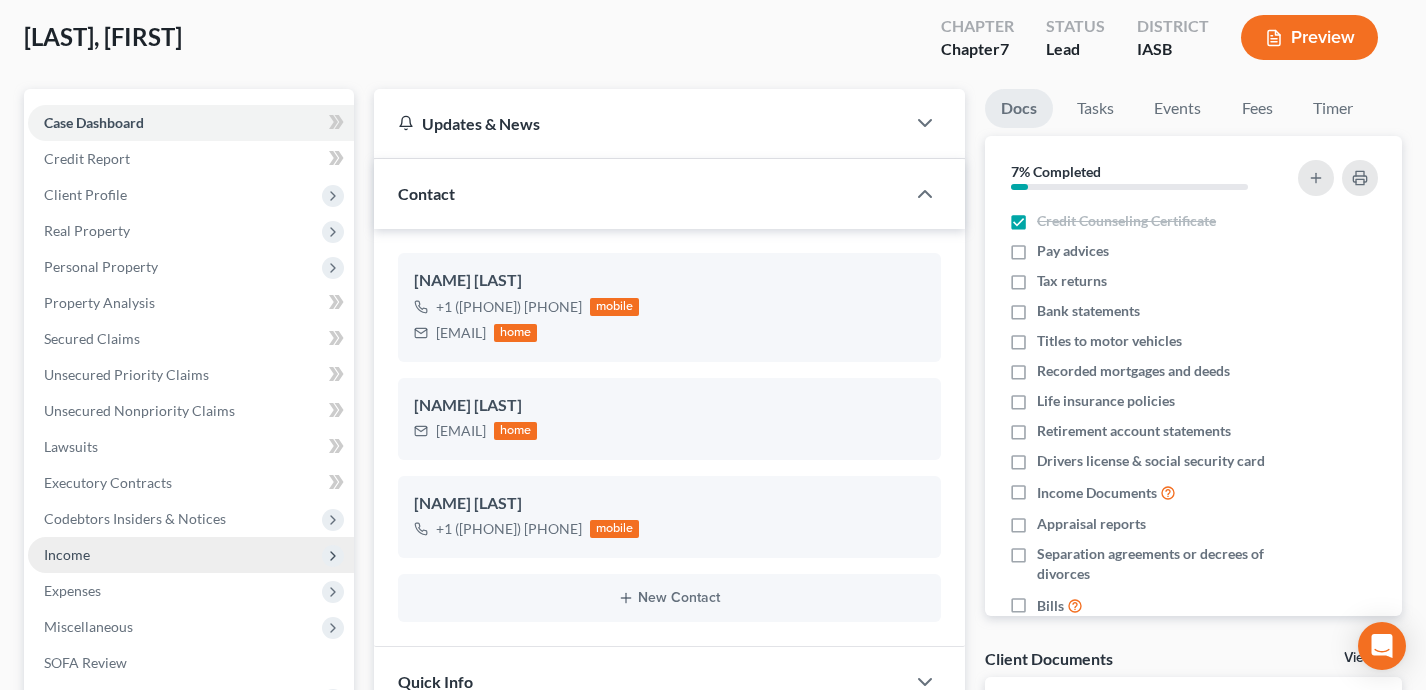 click on "Income" at bounding box center [191, 555] 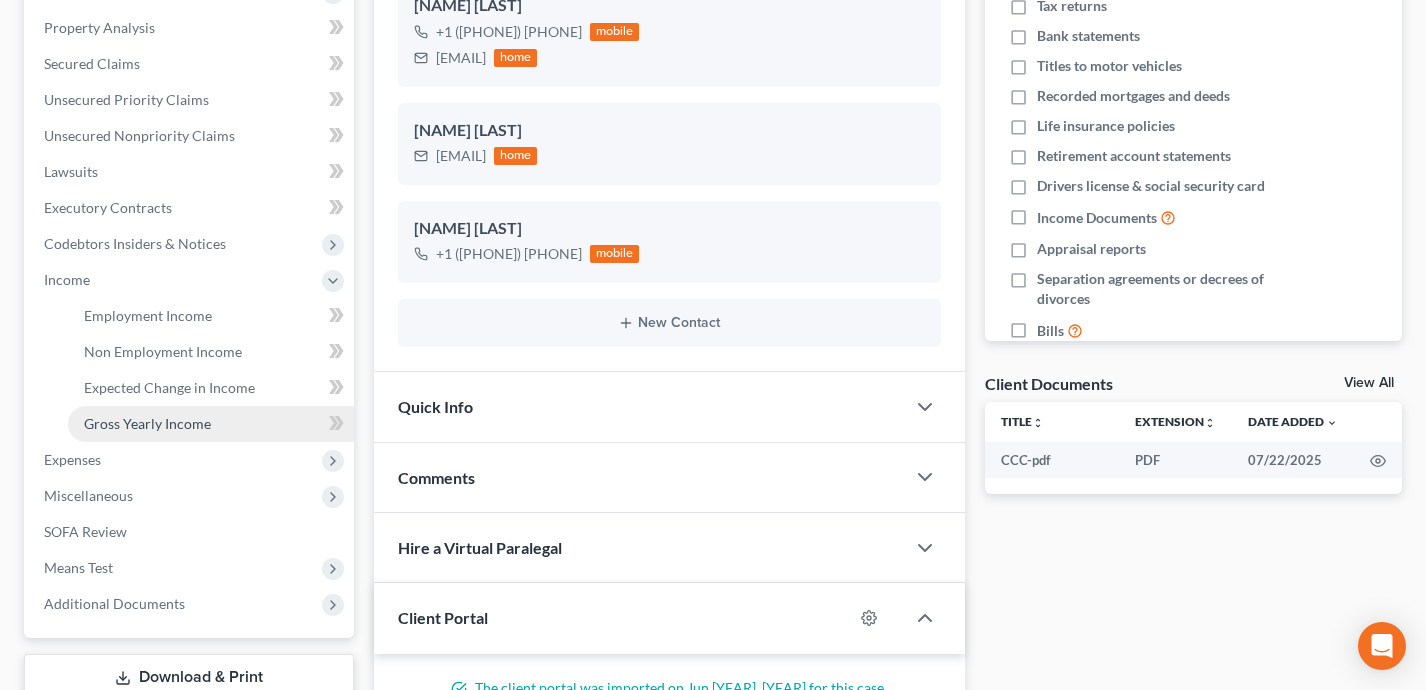 scroll, scrollTop: 385, scrollLeft: 0, axis: vertical 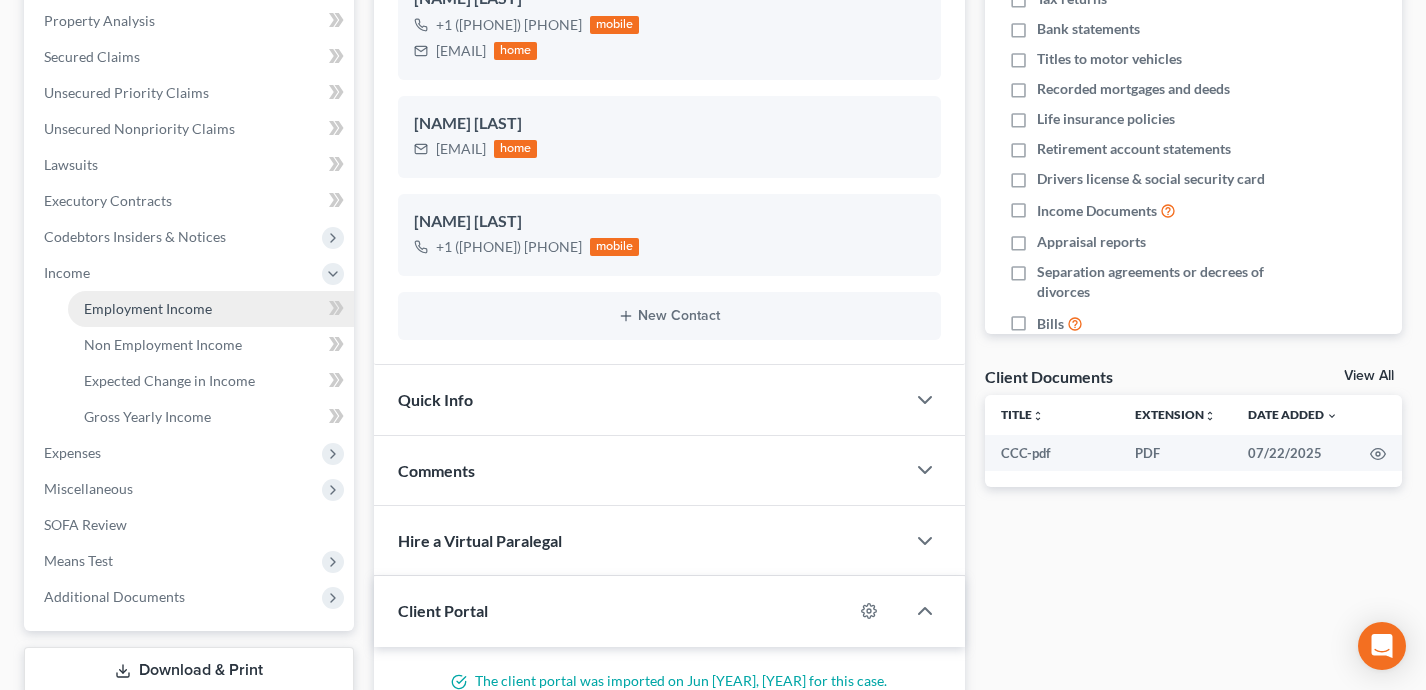 click on "Employment Income" at bounding box center [148, 308] 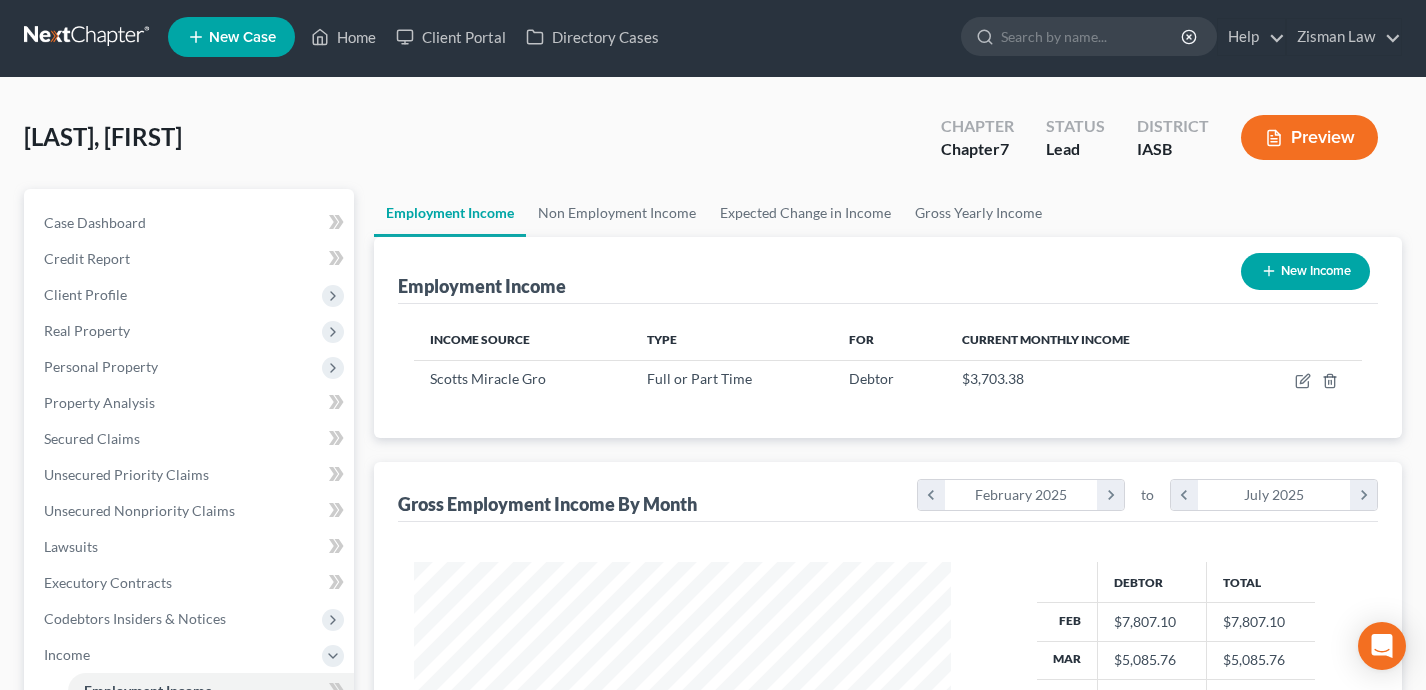 scroll, scrollTop: 0, scrollLeft: 0, axis: both 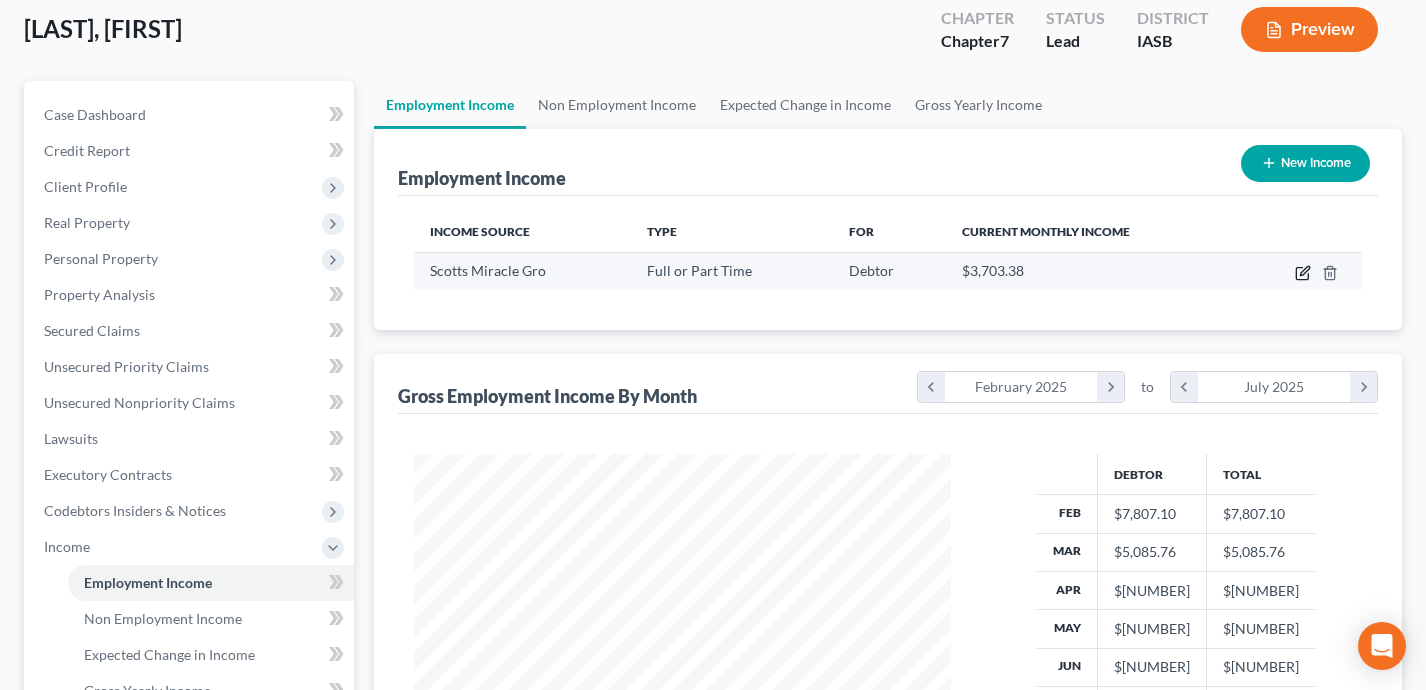 click 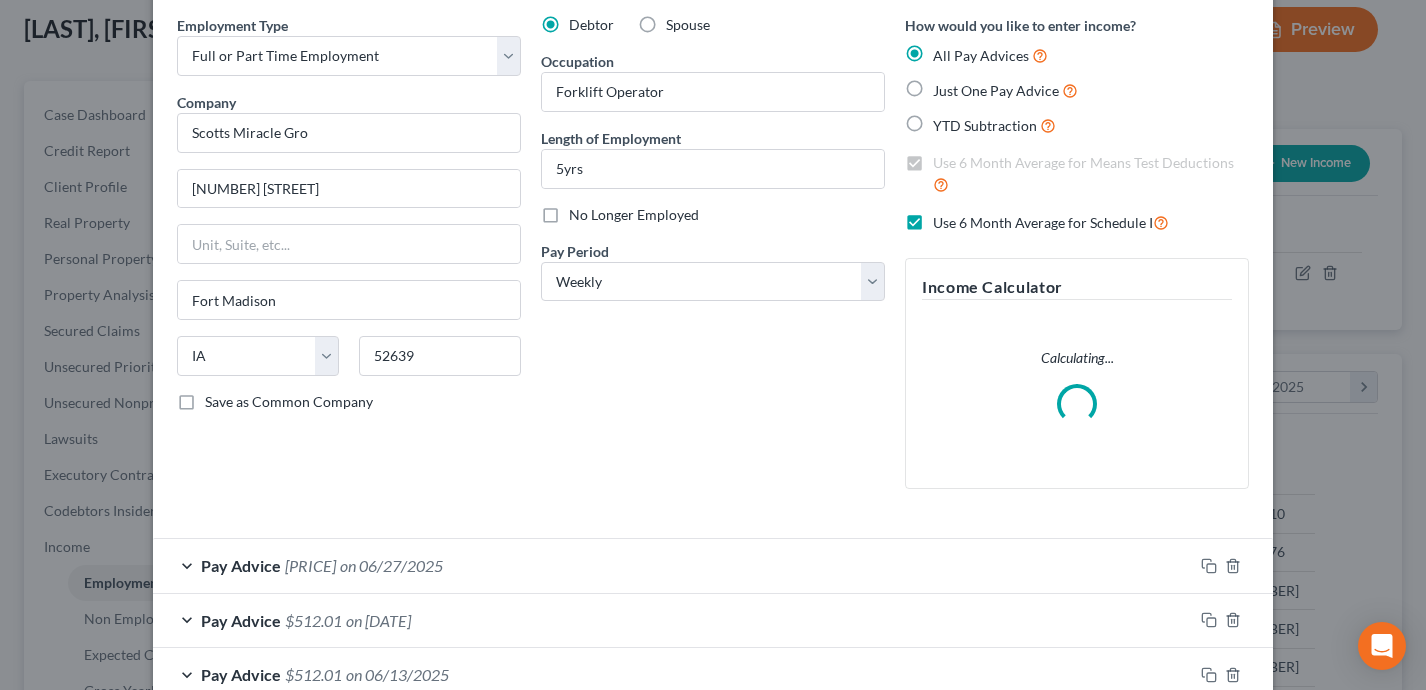 scroll, scrollTop: 0, scrollLeft: 0, axis: both 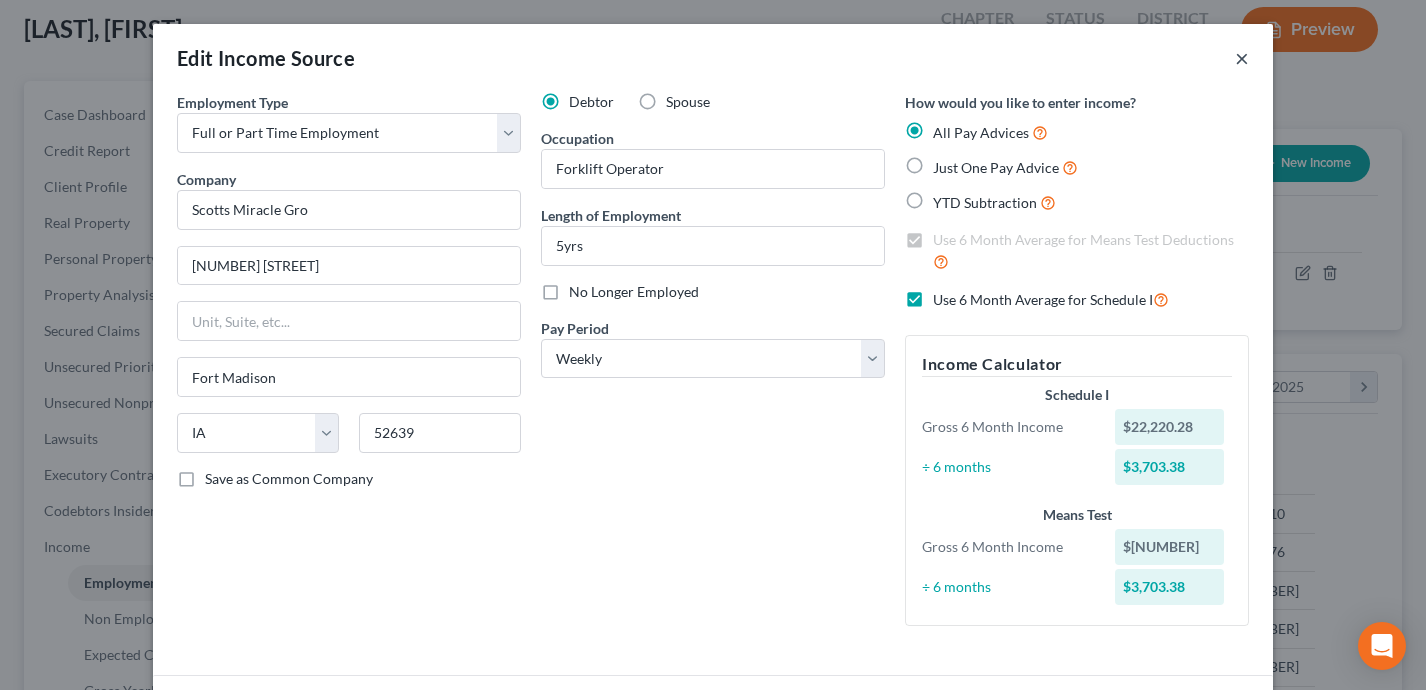 click on "×" at bounding box center [1242, 58] 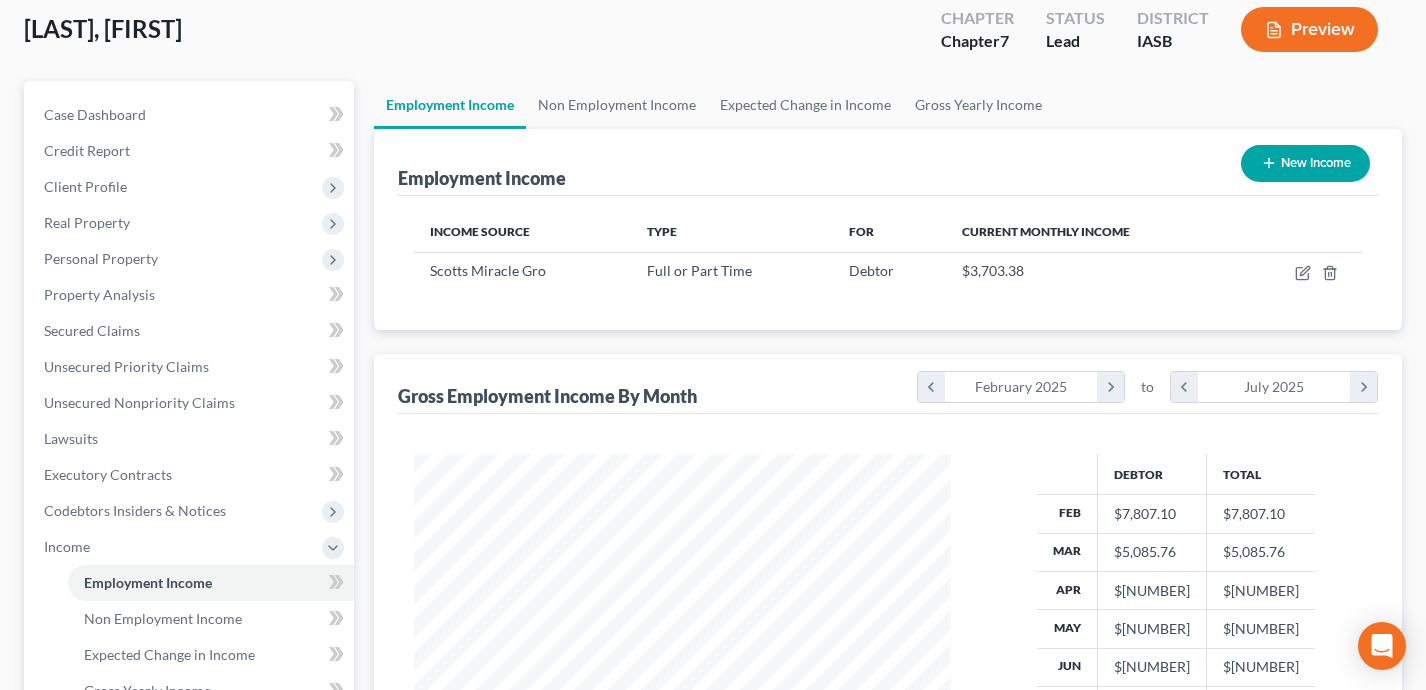 scroll, scrollTop: 0, scrollLeft: 0, axis: both 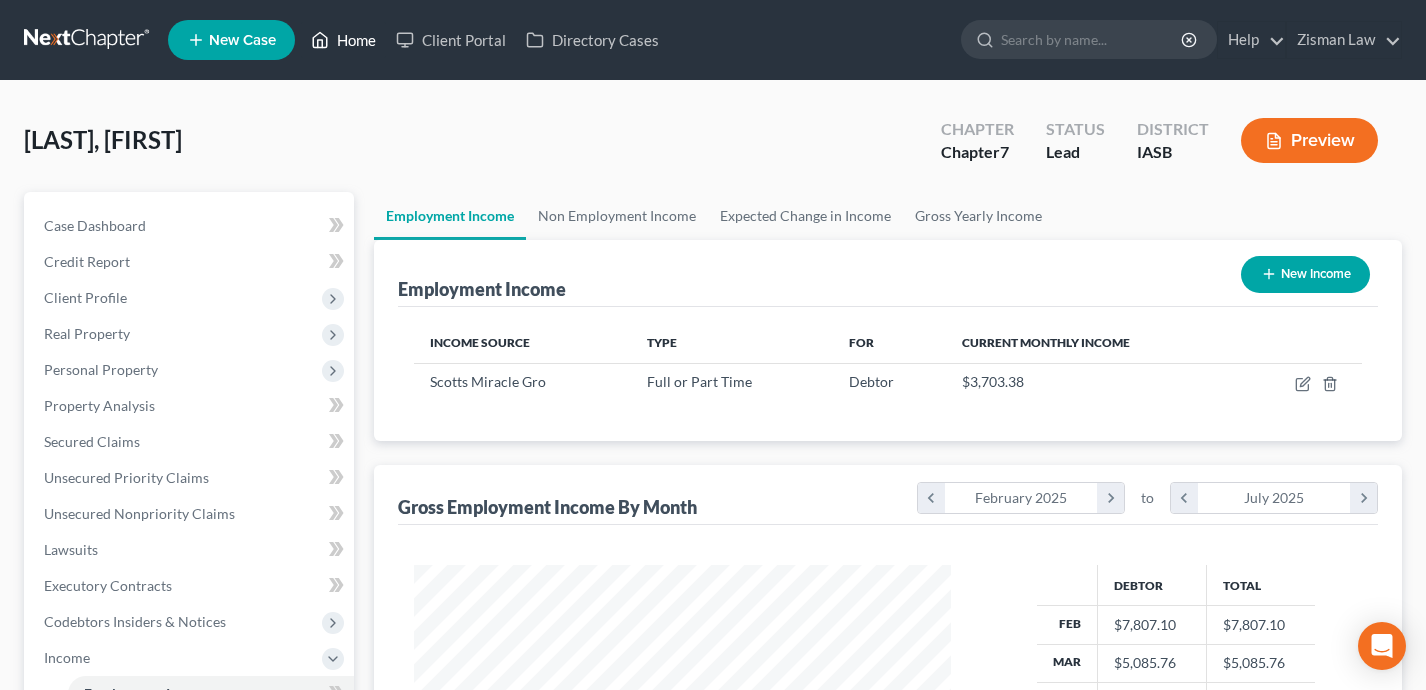 click on "Home" at bounding box center (343, 40) 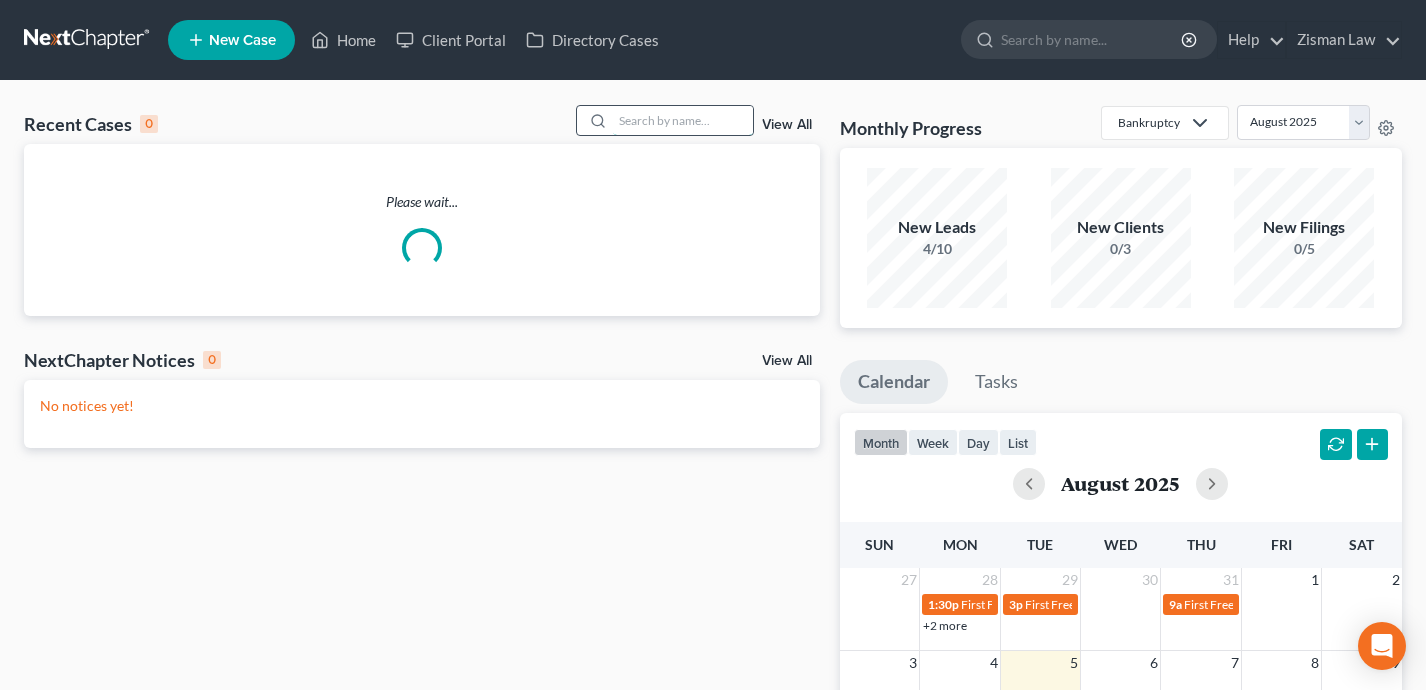 click at bounding box center (683, 120) 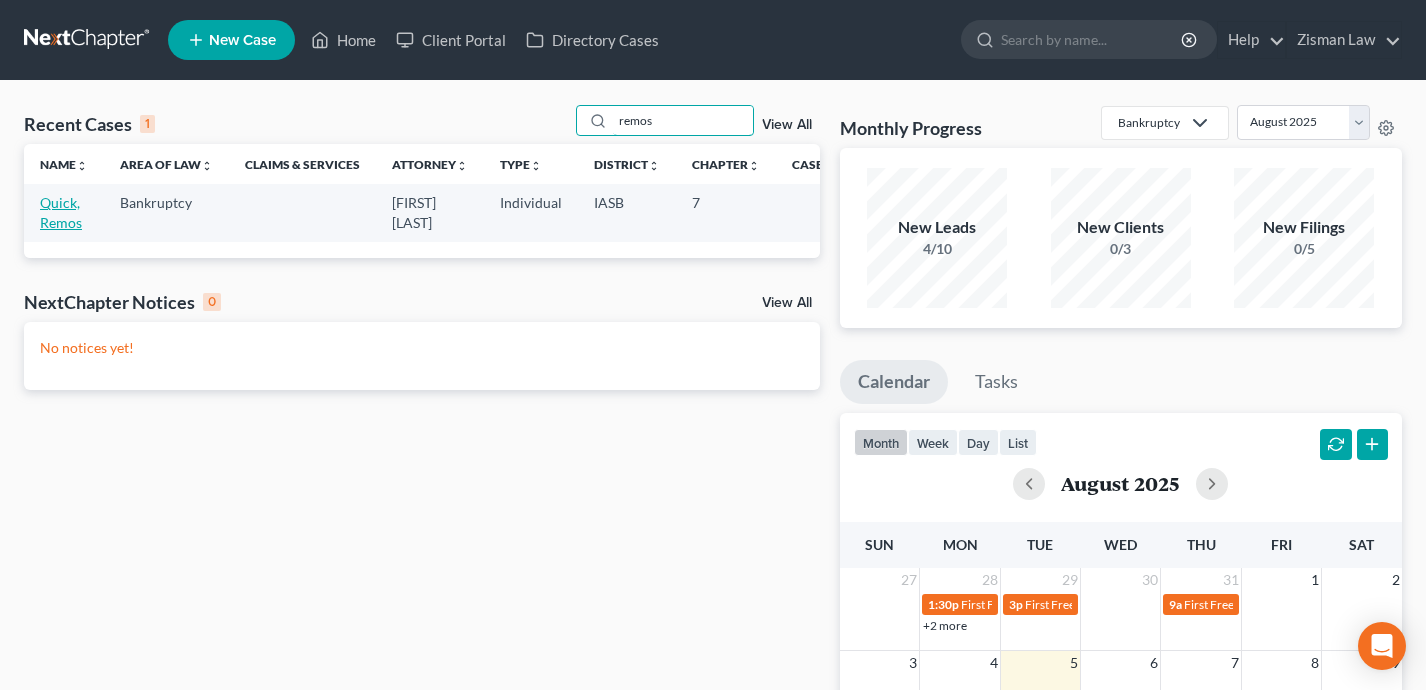 type on "remos" 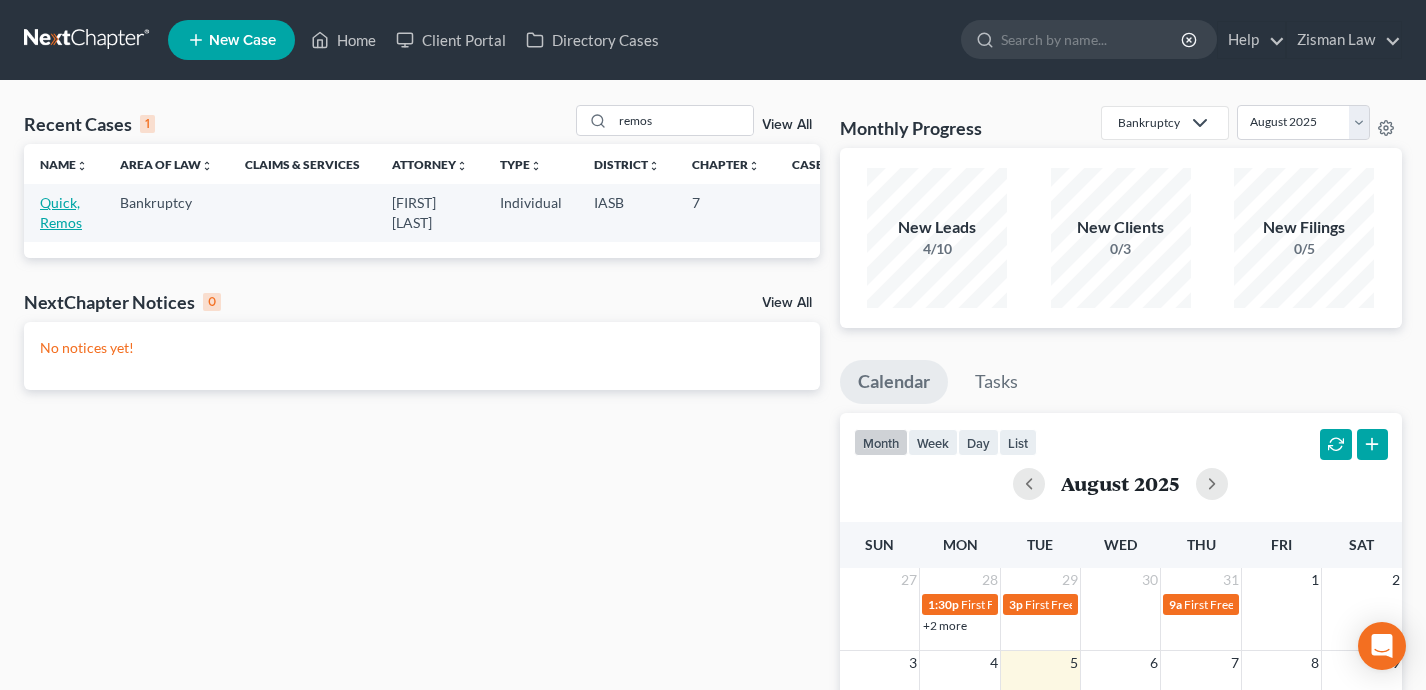 click on "Quick, Remos" at bounding box center [61, 212] 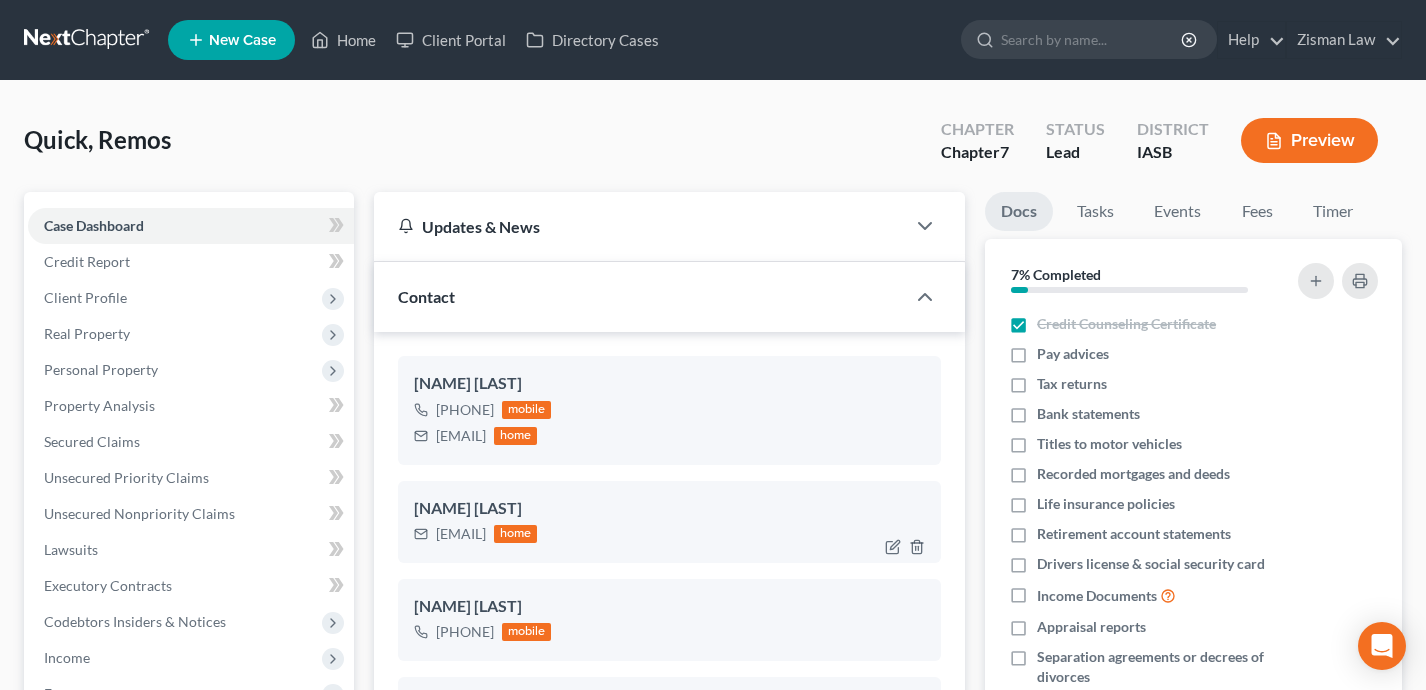scroll, scrollTop: 356, scrollLeft: 0, axis: vertical 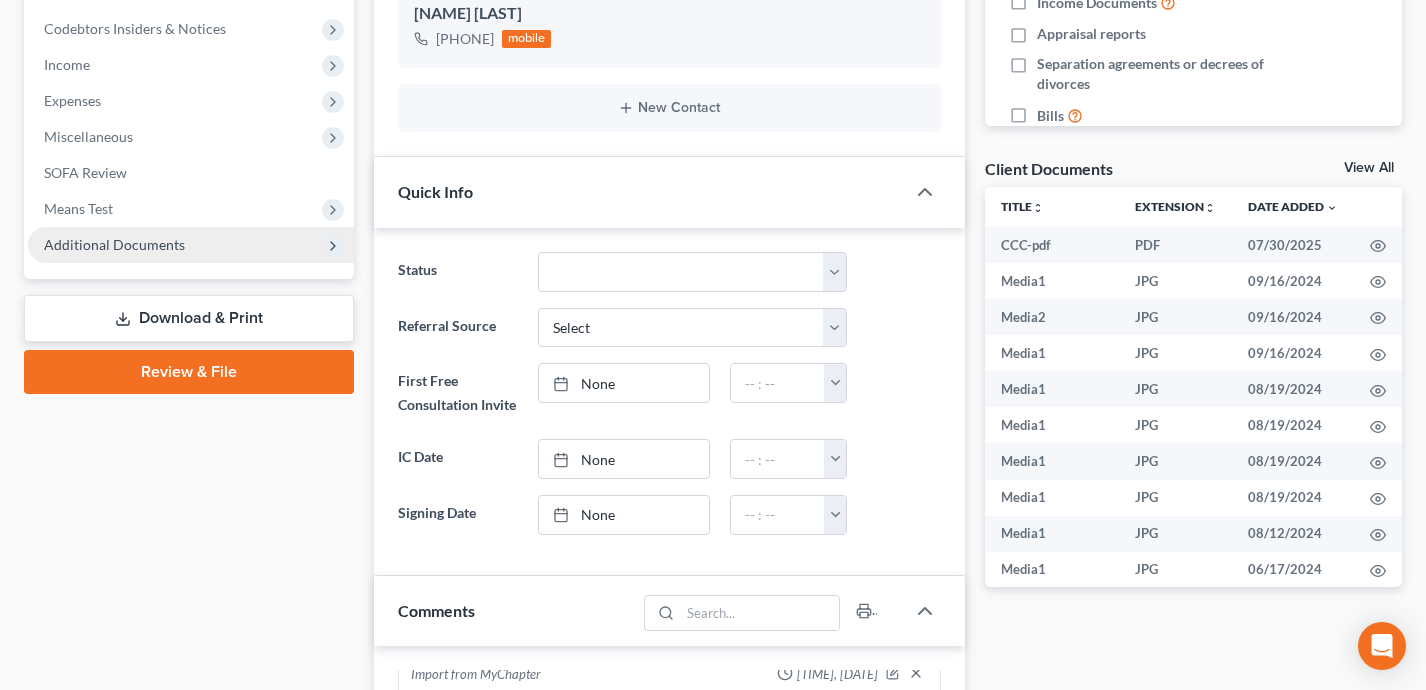 click on "Additional Documents" at bounding box center [191, 245] 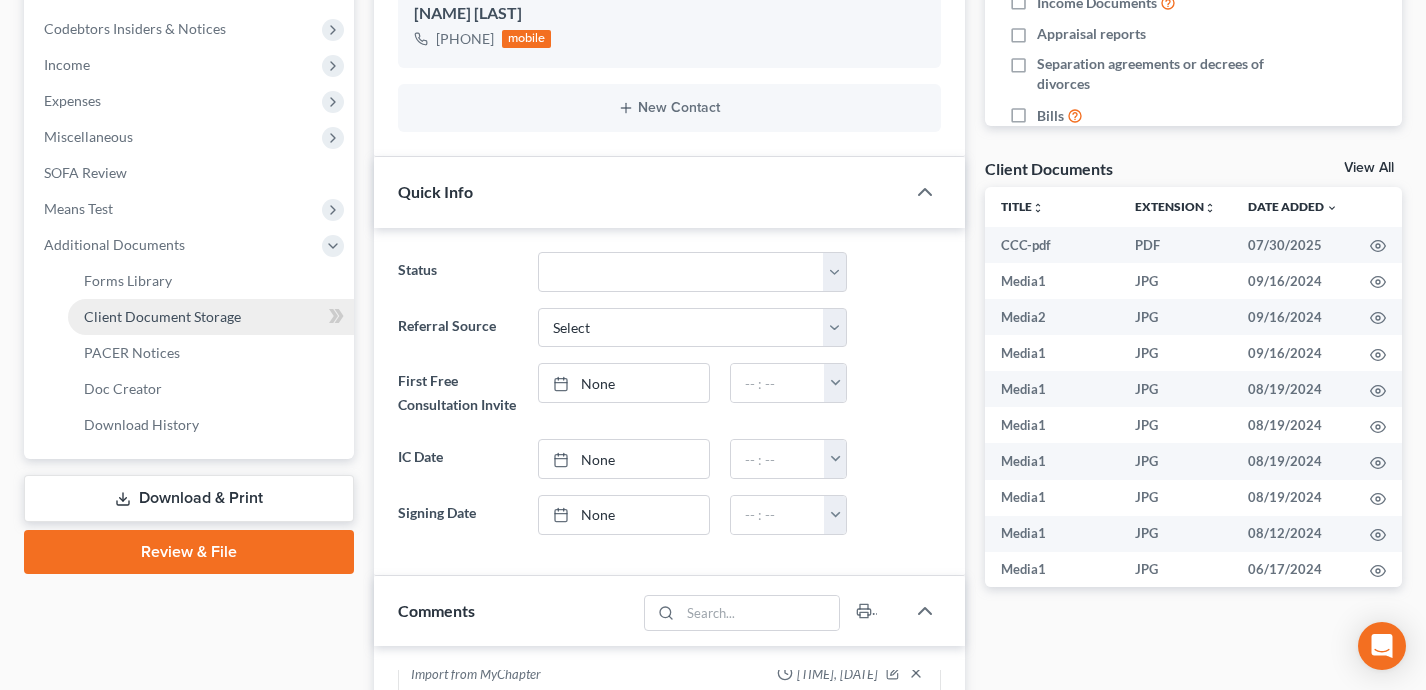 click on "Client Document Storage" at bounding box center (162, 316) 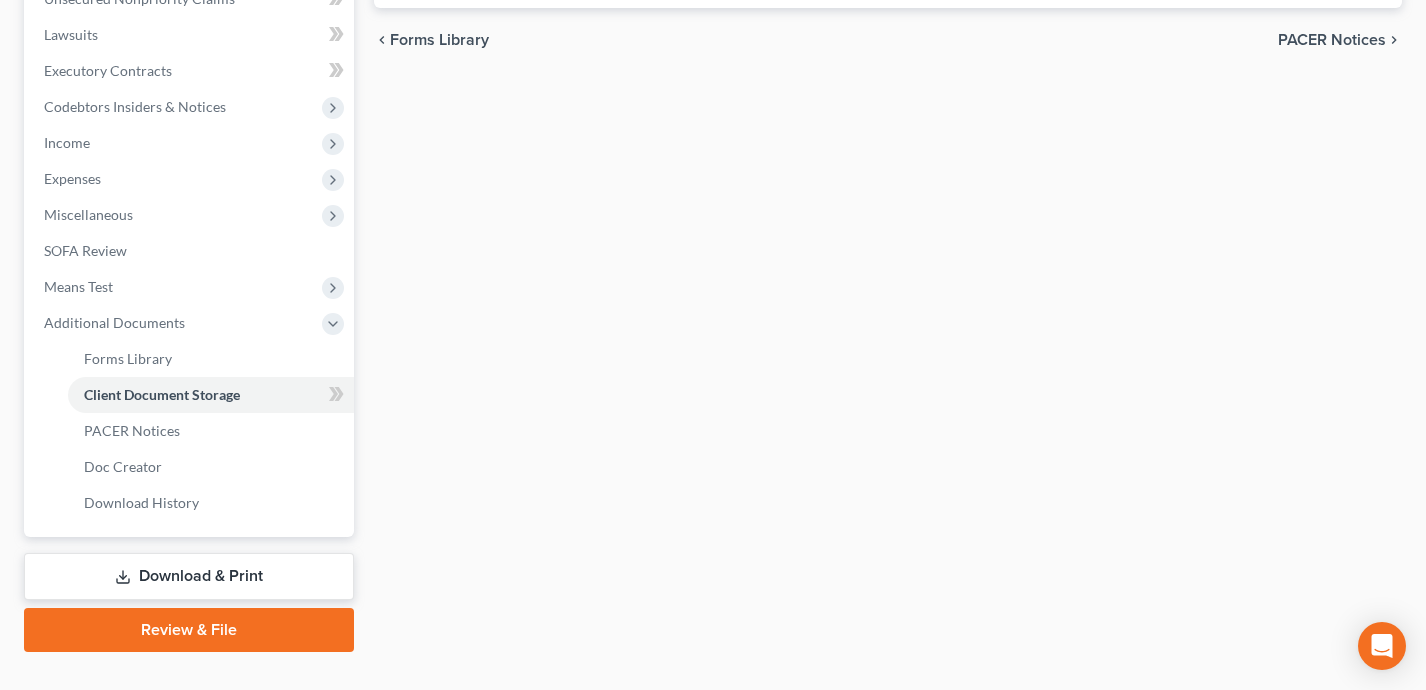 select on "0" 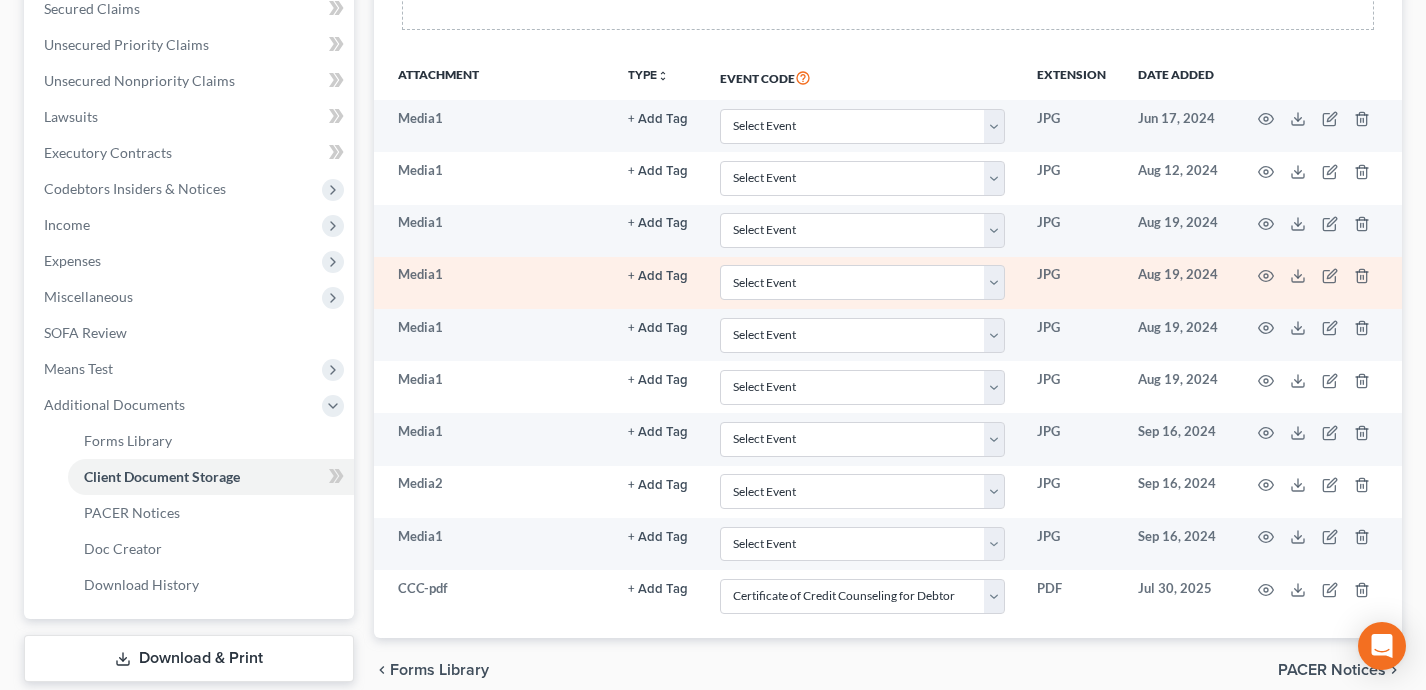 scroll, scrollTop: 458, scrollLeft: 0, axis: vertical 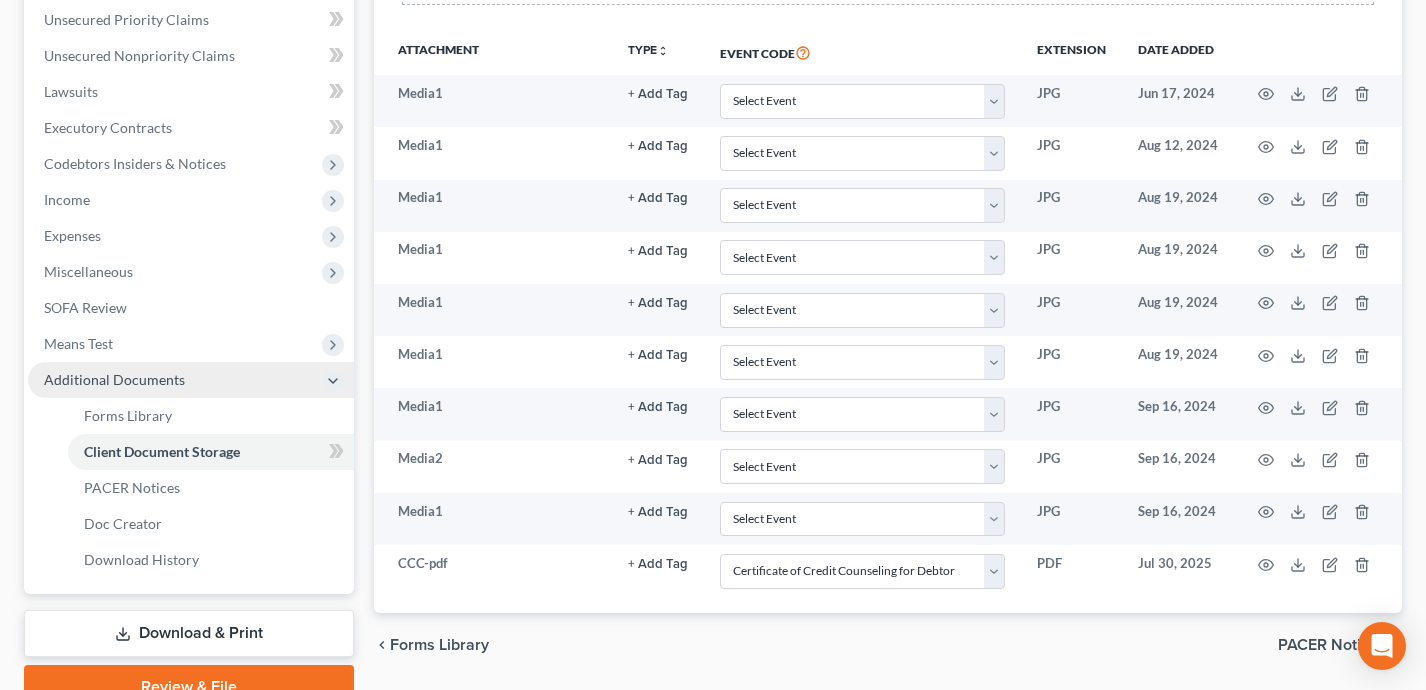 click on "Additional Documents" at bounding box center (191, 380) 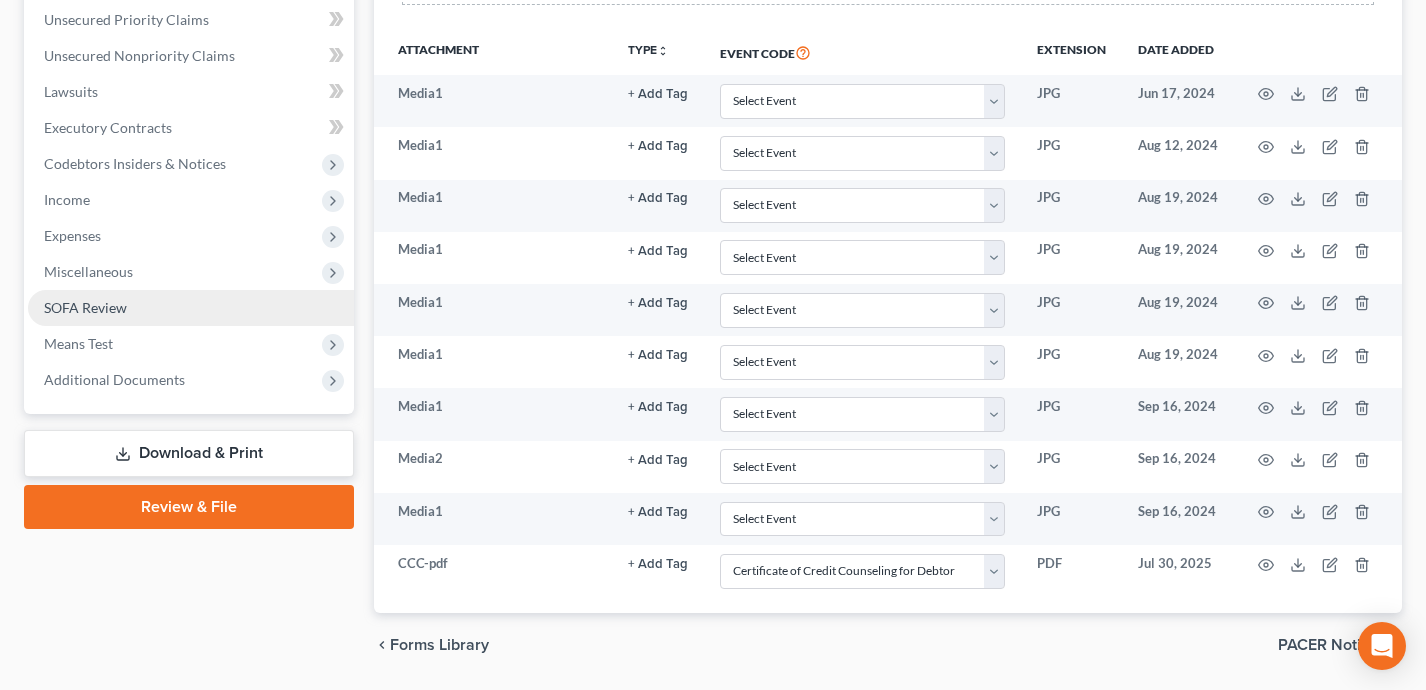click on "SOFA Review" at bounding box center [191, 308] 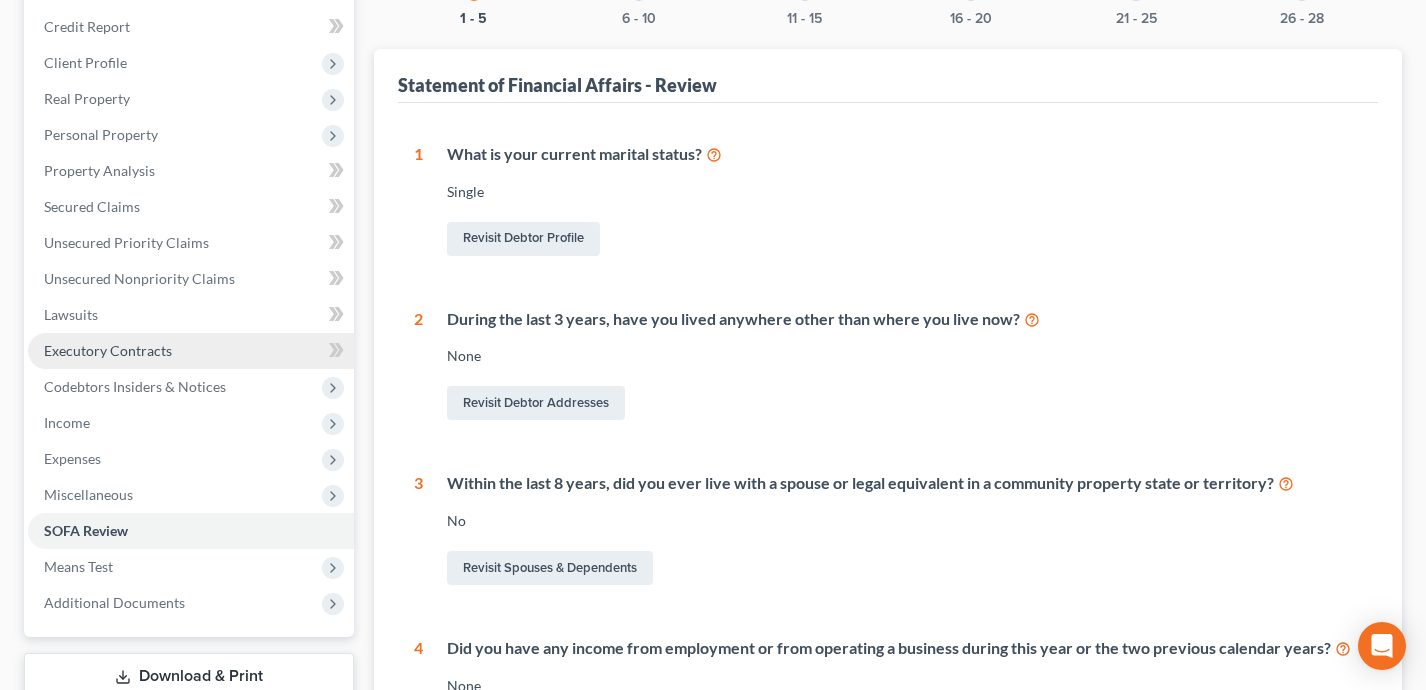 scroll, scrollTop: 356, scrollLeft: 0, axis: vertical 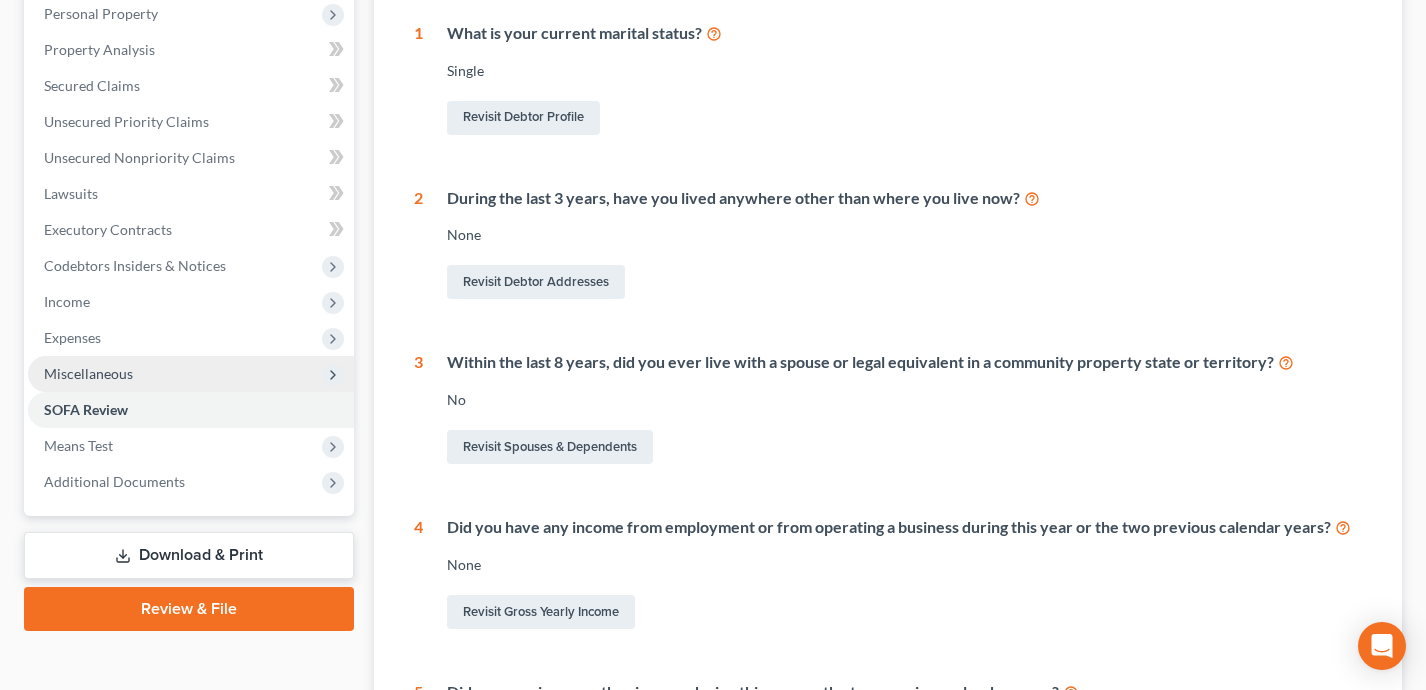click on "Miscellaneous" at bounding box center [191, 374] 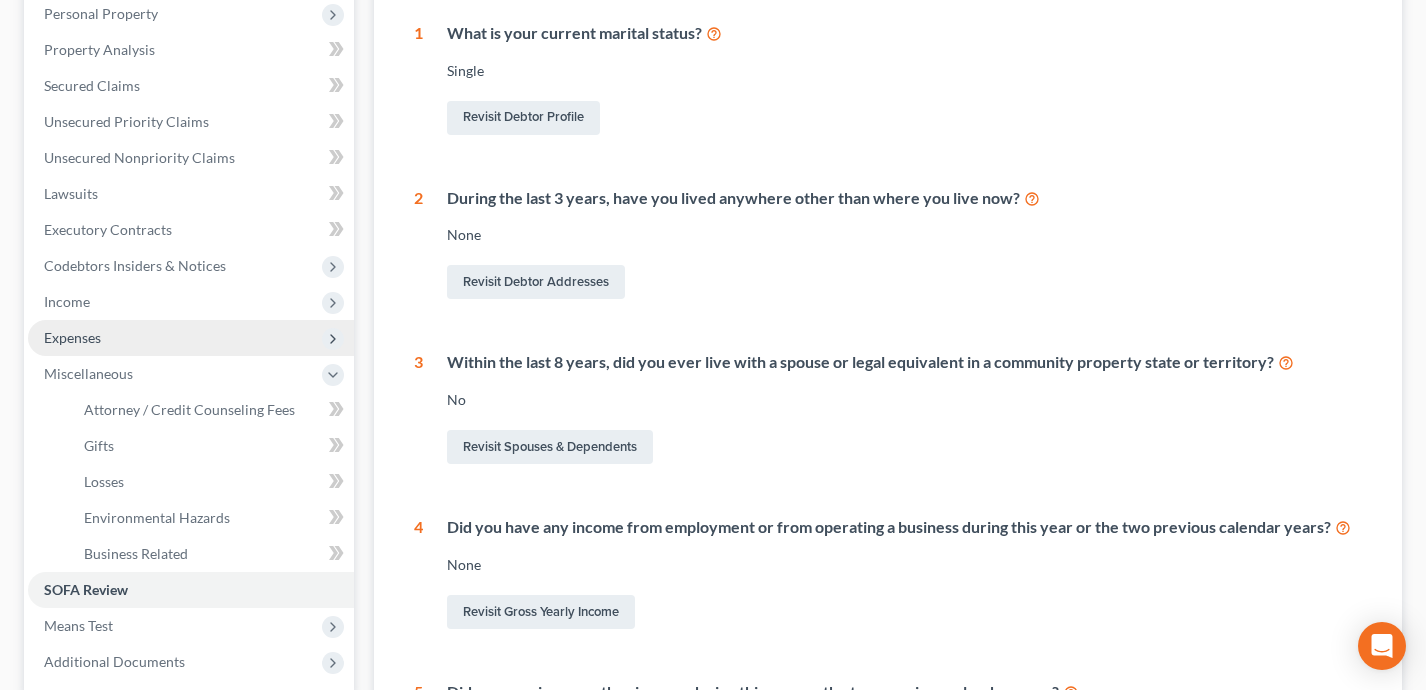 click on "Expenses" at bounding box center (191, 338) 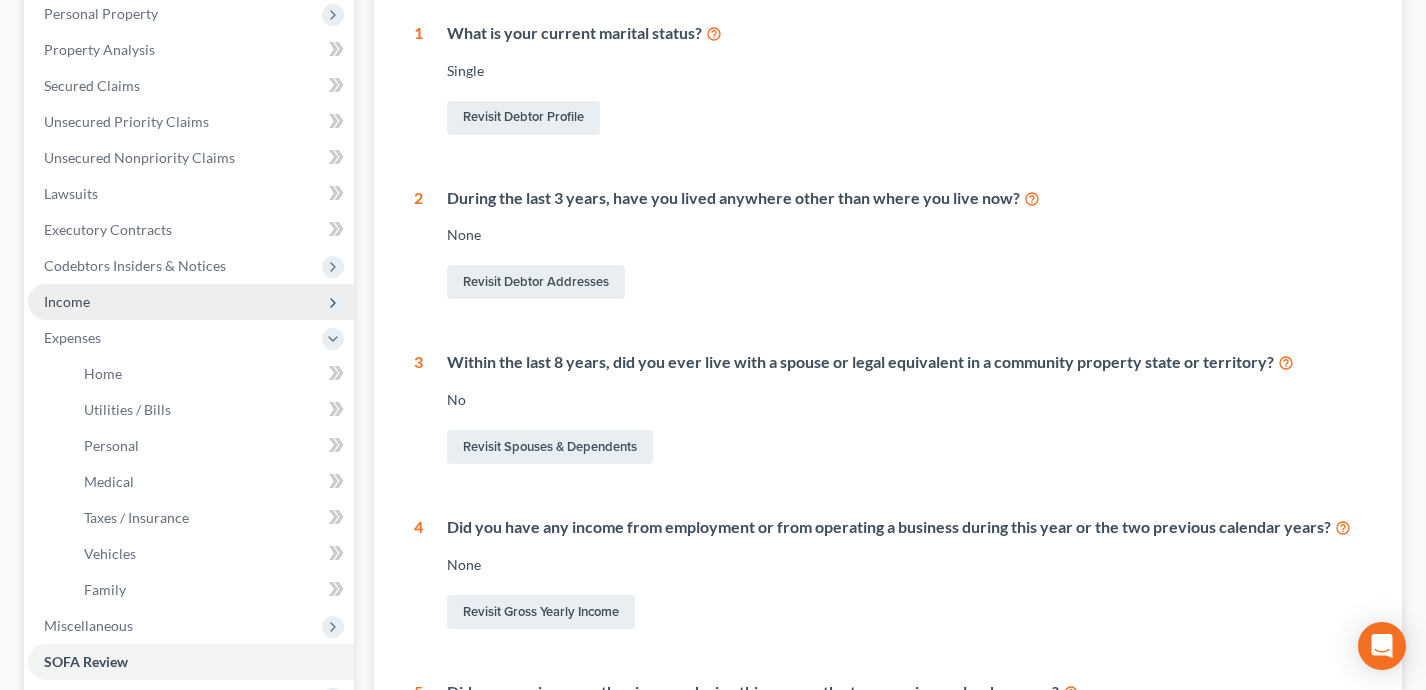 click on "Income" at bounding box center [191, 302] 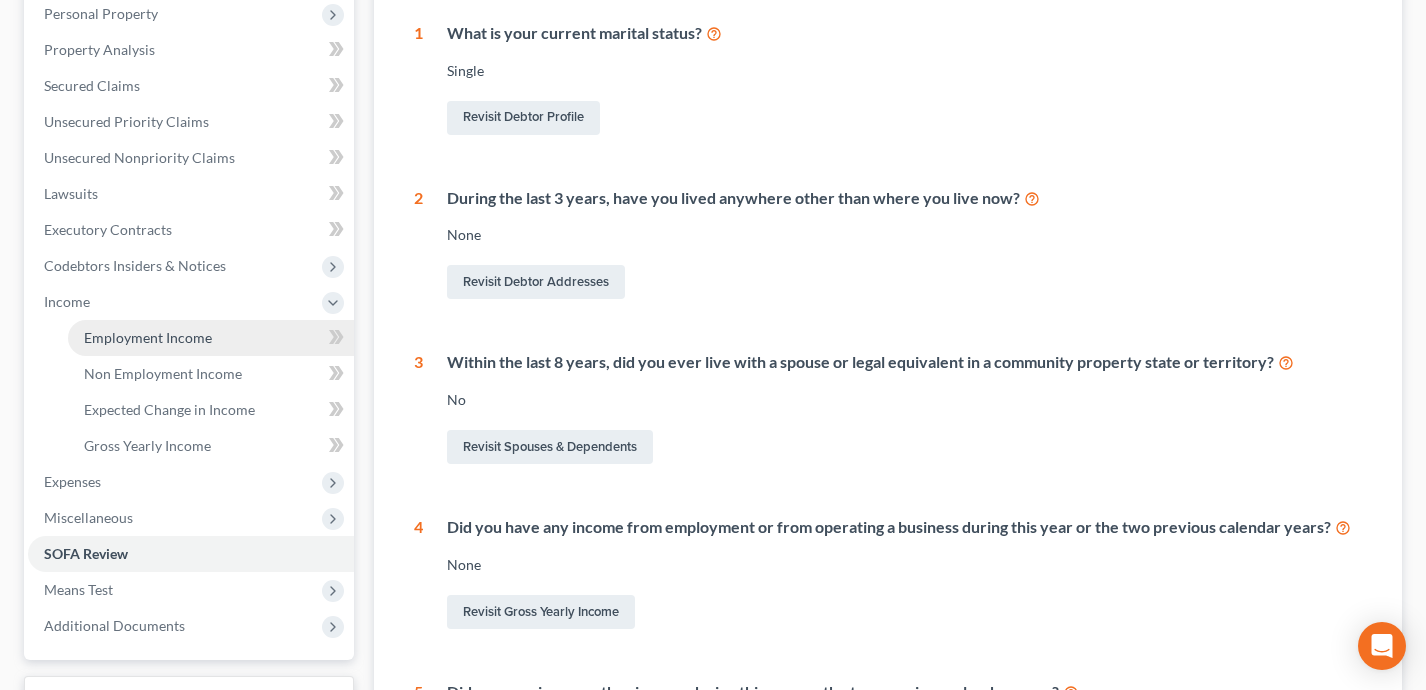 click on "Employment Income" at bounding box center [148, 337] 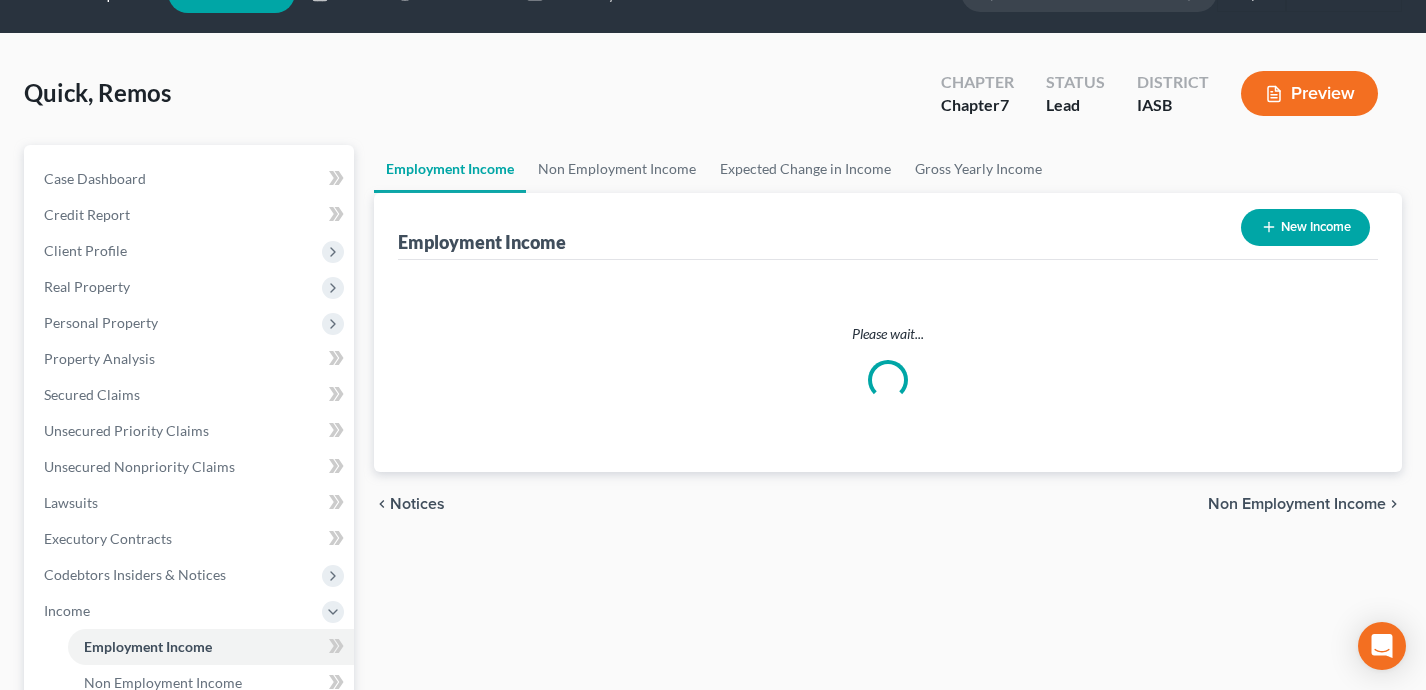 scroll, scrollTop: 0, scrollLeft: 0, axis: both 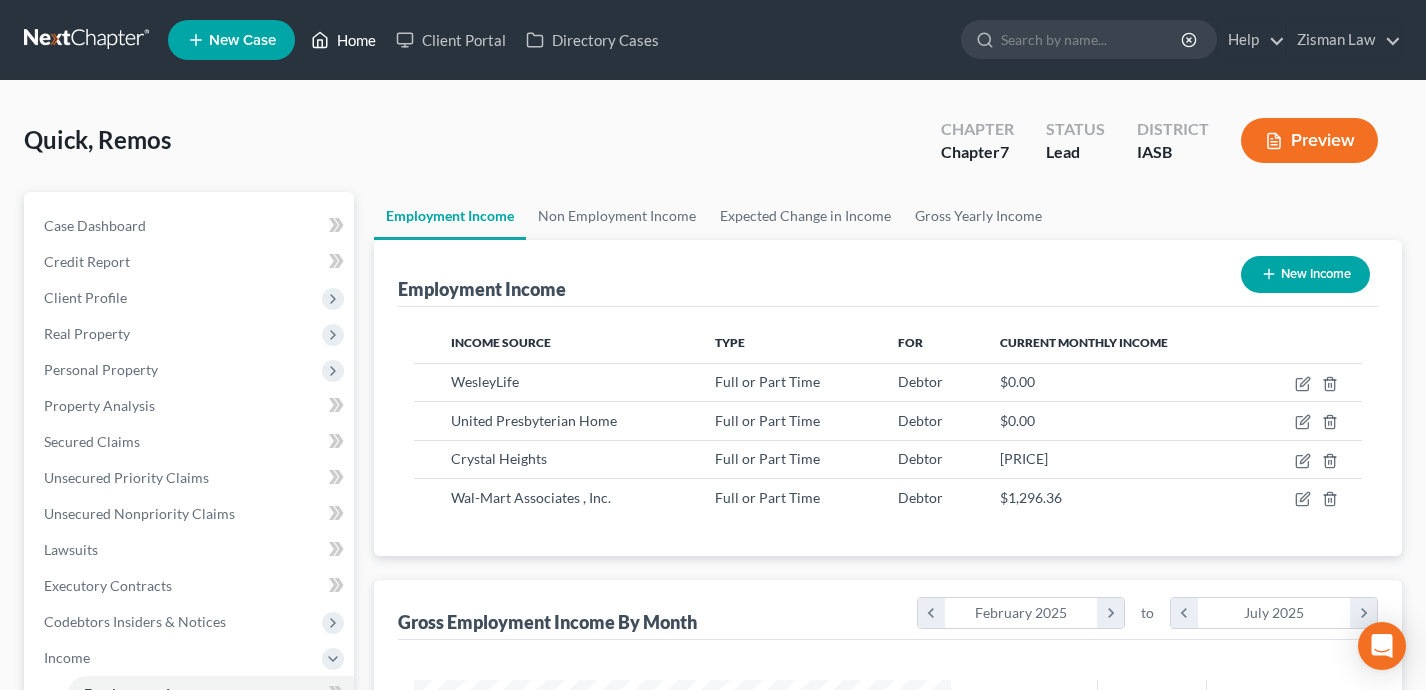 click on "Home" at bounding box center (343, 40) 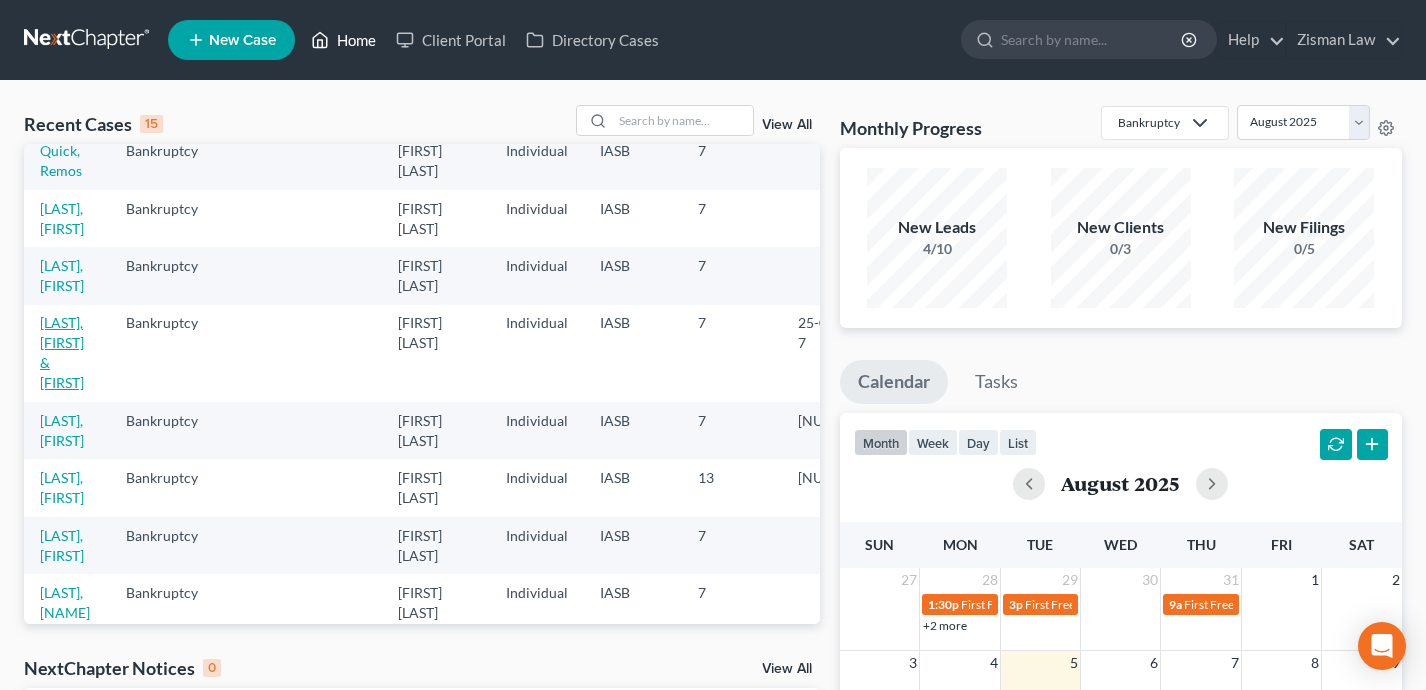 scroll, scrollTop: 52, scrollLeft: 2, axis: both 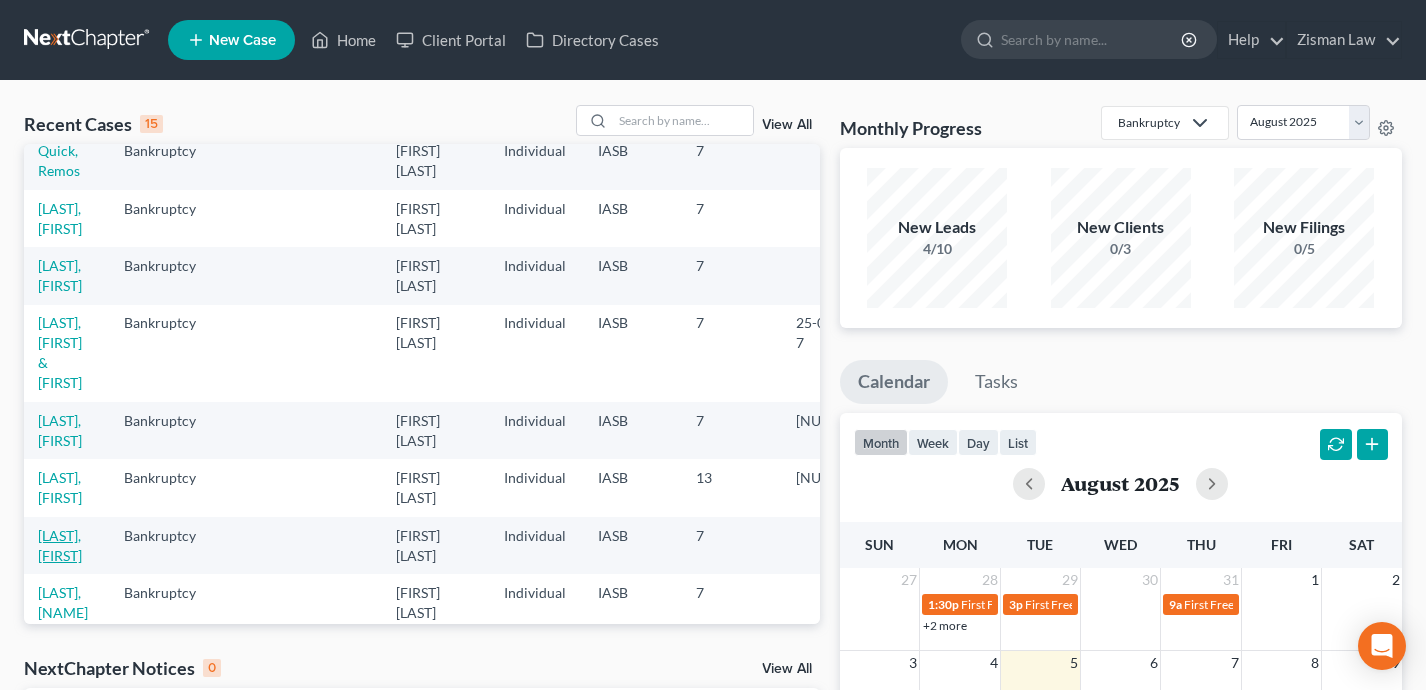 click on "[LAST], [FIRST]" at bounding box center [60, 545] 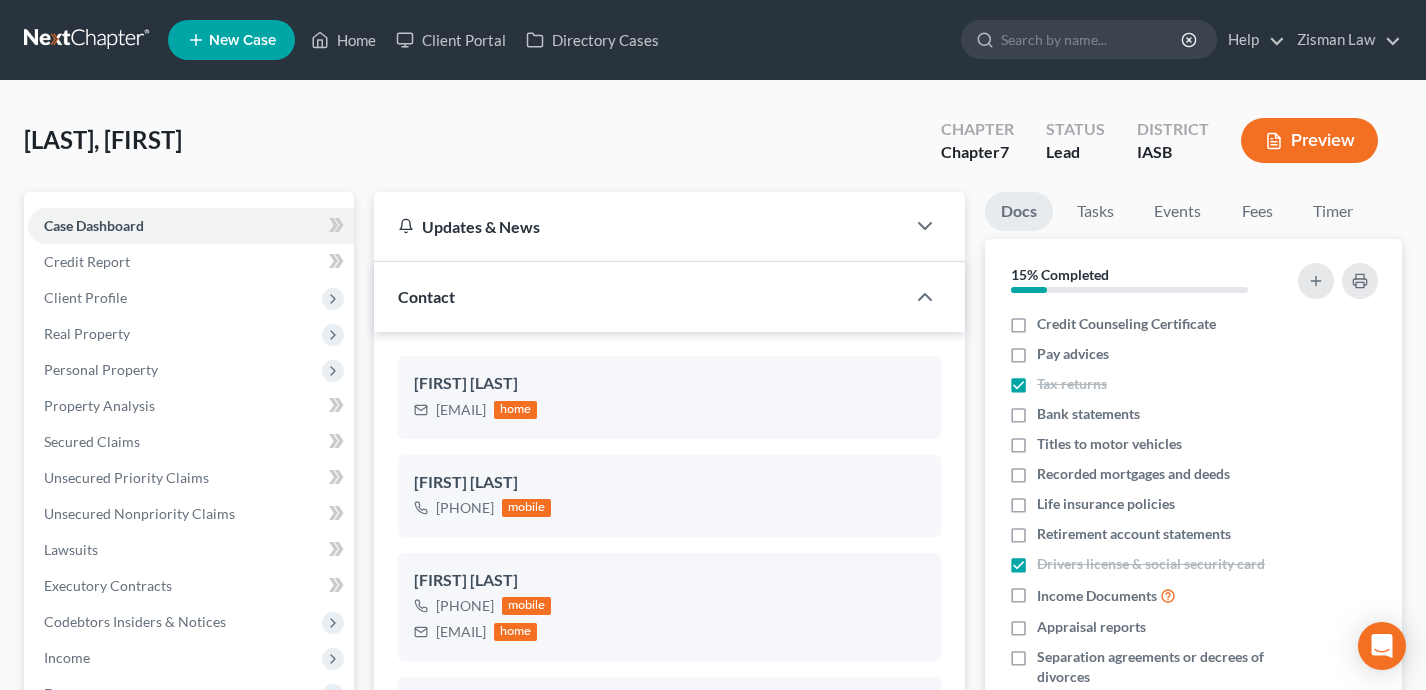 scroll, scrollTop: 733, scrollLeft: 0, axis: vertical 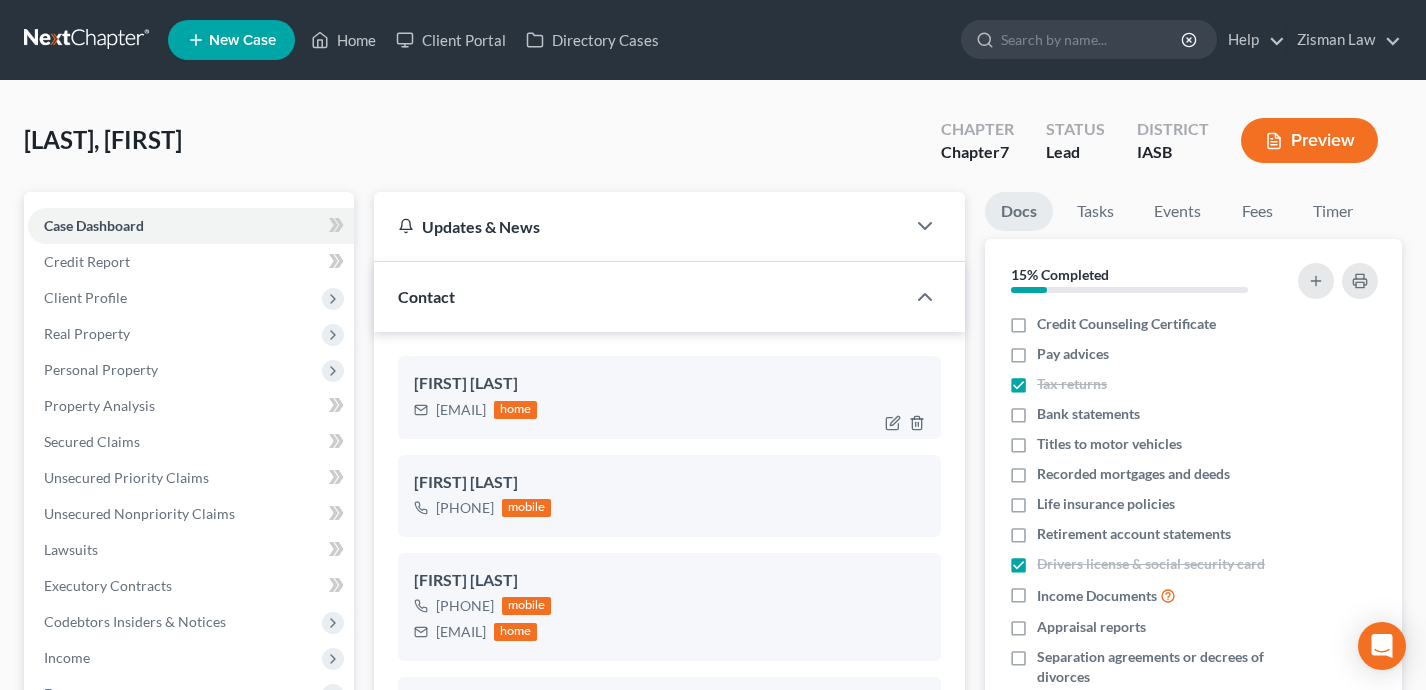drag, startPoint x: 618, startPoint y: 418, endPoint x: 436, endPoint y: 405, distance: 182.4637 